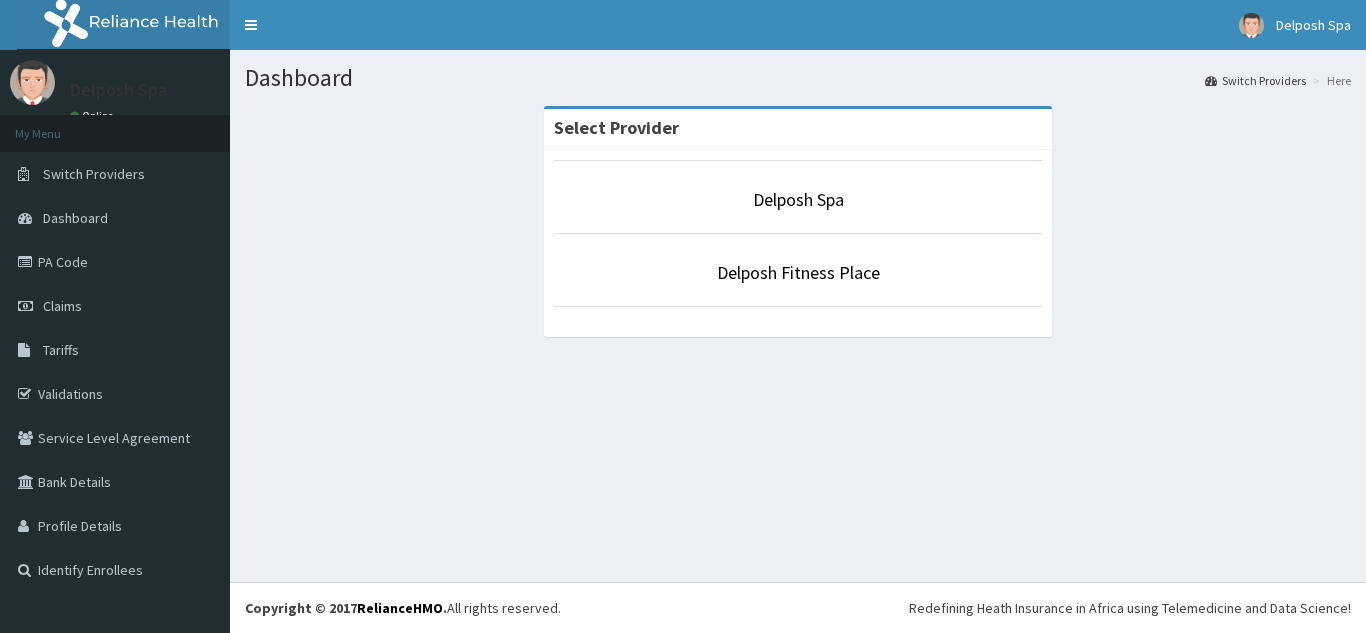scroll, scrollTop: 0, scrollLeft: 0, axis: both 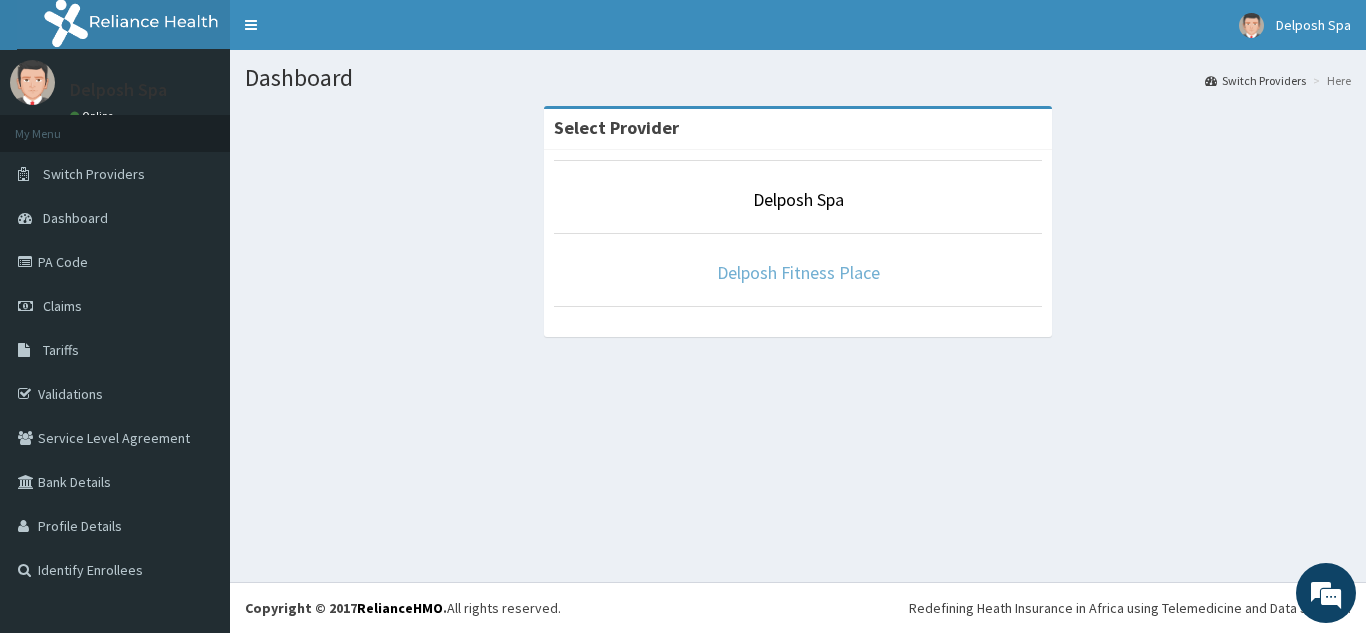 click on "Delposh Fitness Place" at bounding box center [798, 272] 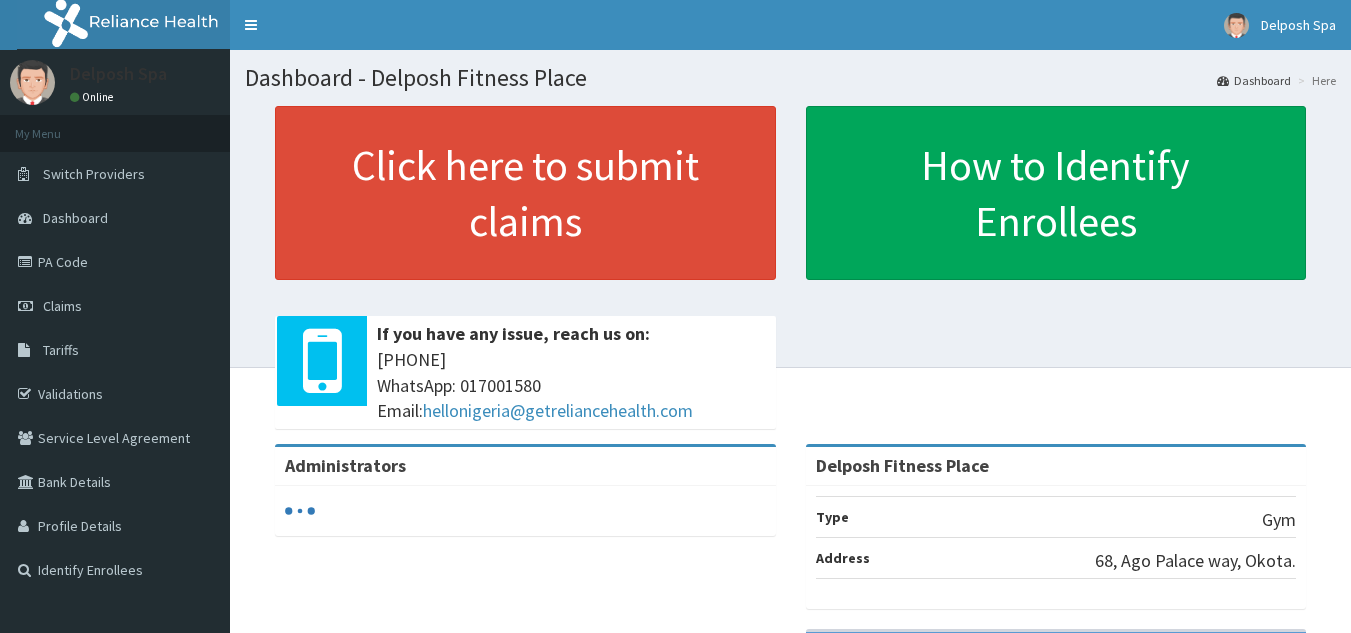 scroll, scrollTop: 0, scrollLeft: 0, axis: both 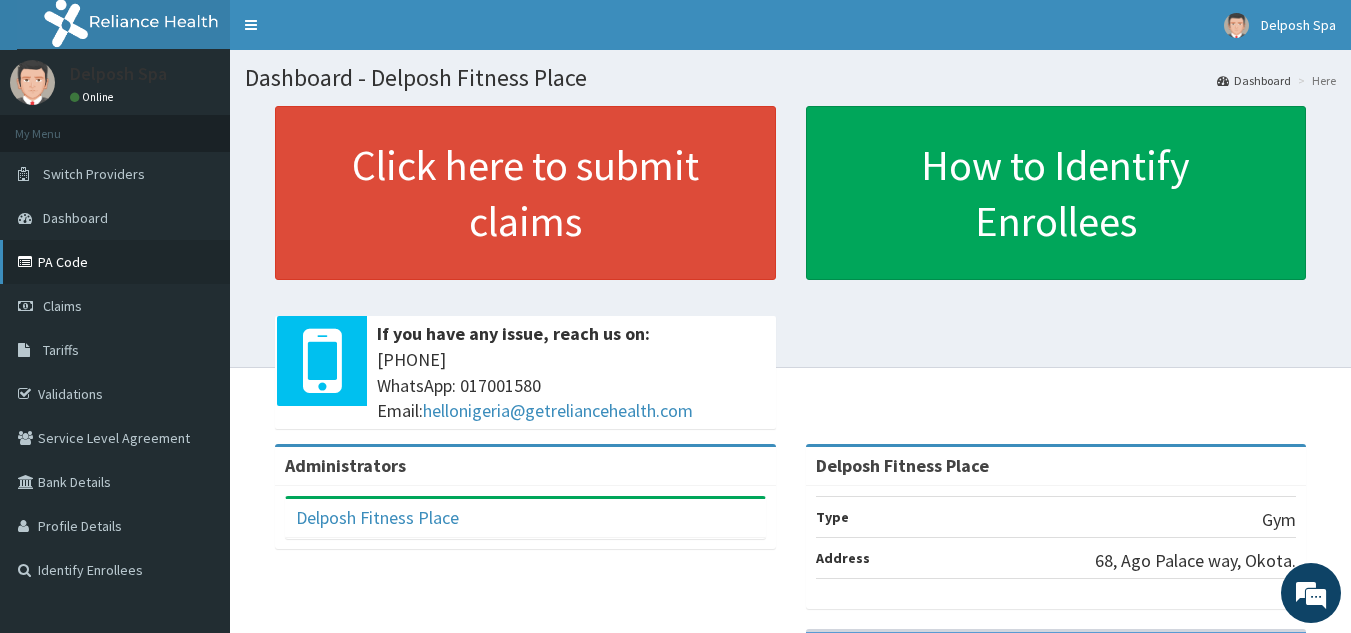 click on "PA Code" at bounding box center [115, 262] 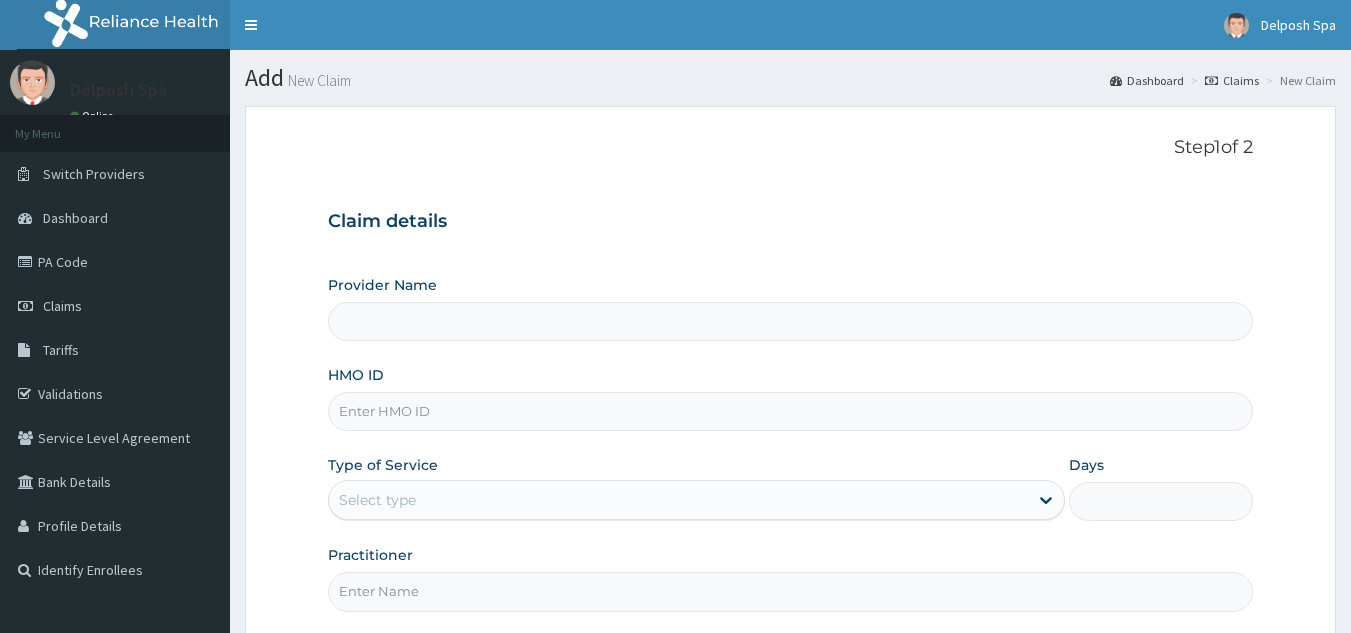 scroll, scrollTop: 0, scrollLeft: 0, axis: both 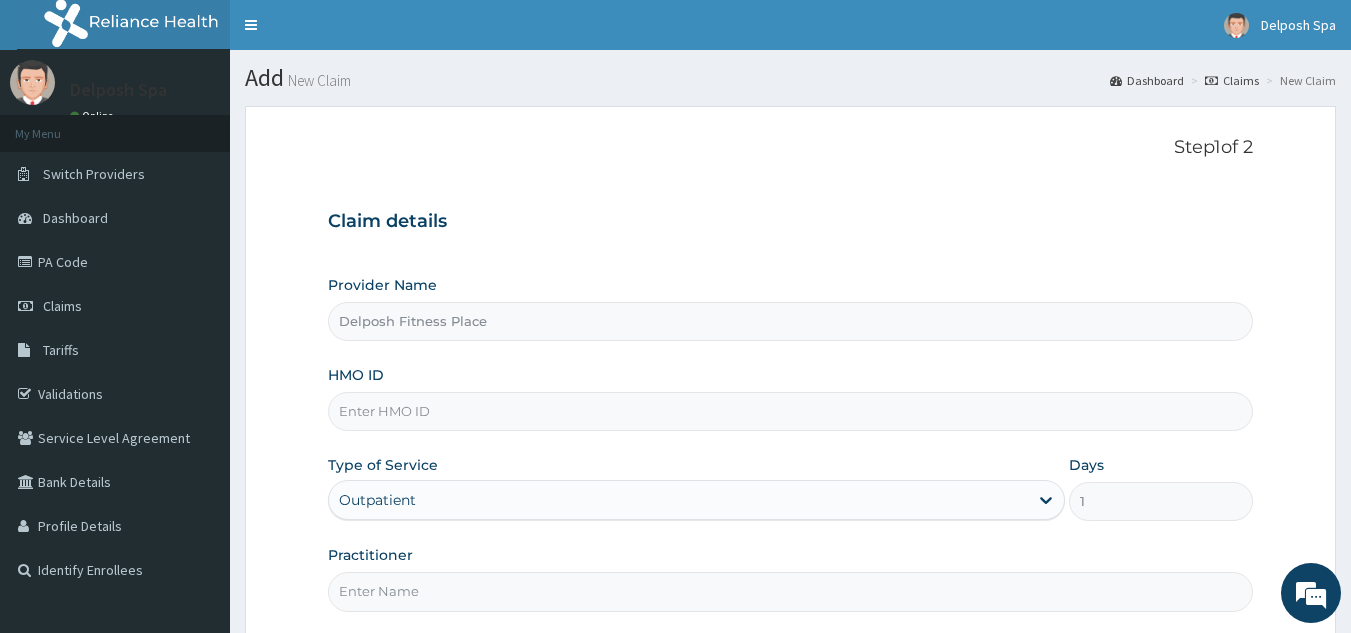 click on "HMO ID" at bounding box center [791, 411] 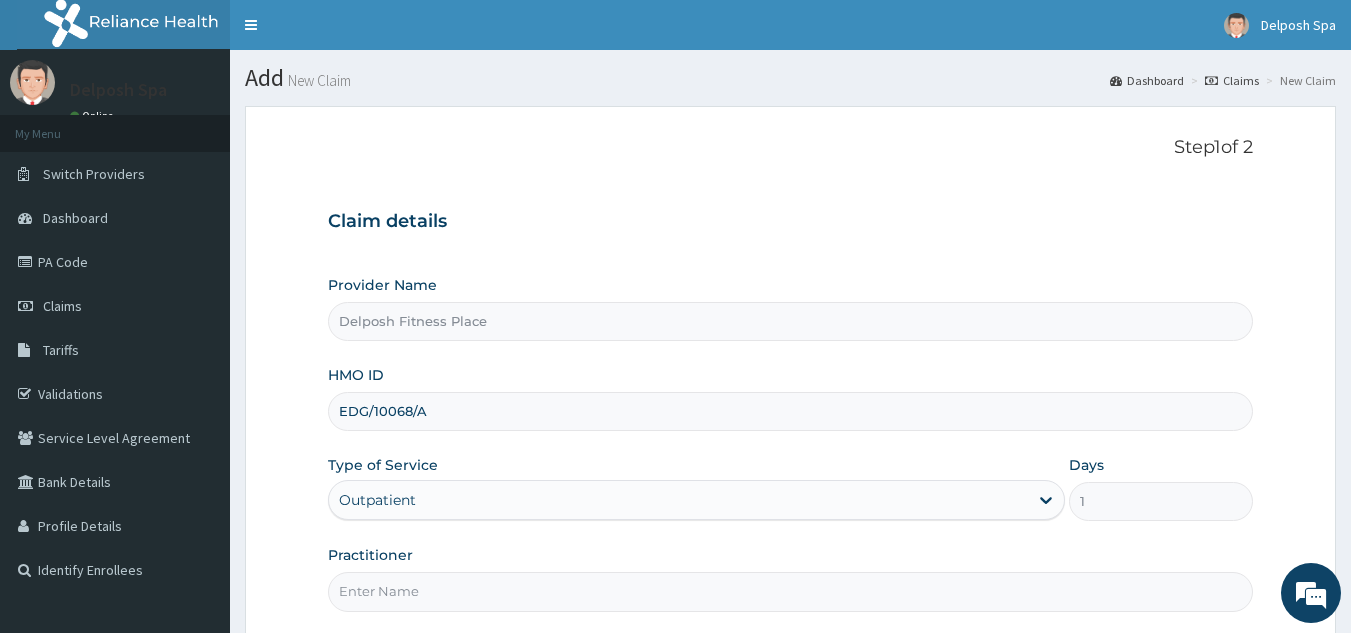 type on "EDG/10068/A" 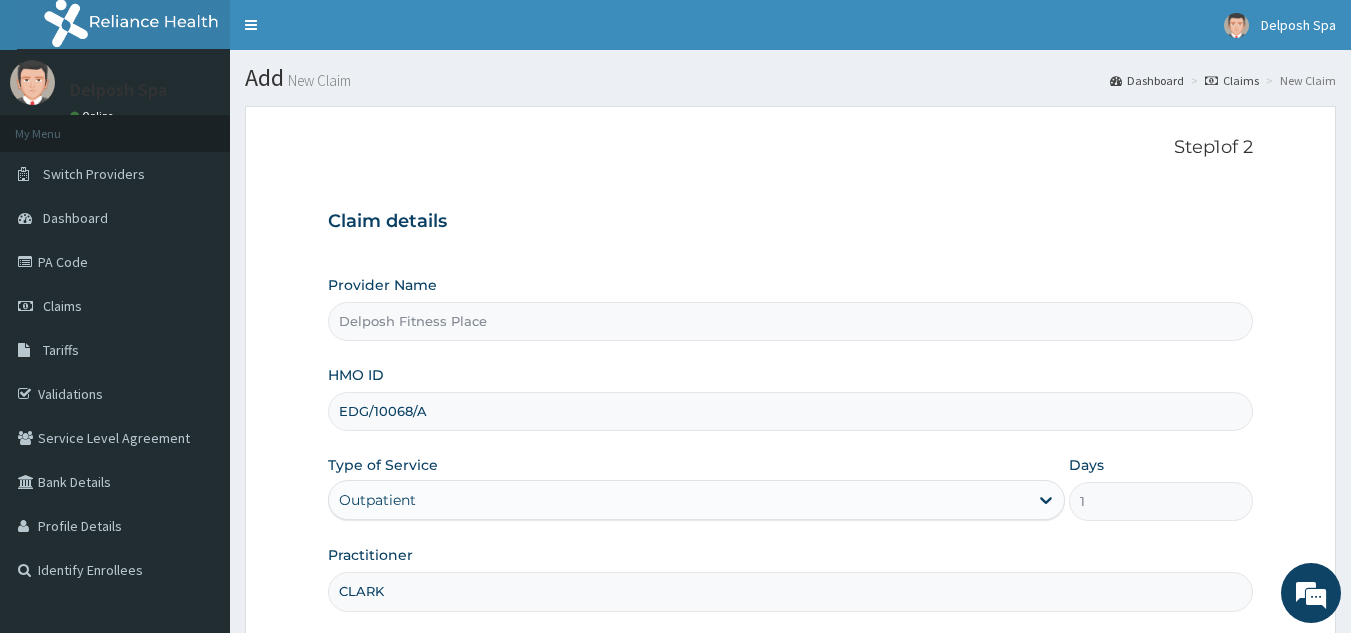scroll, scrollTop: 0, scrollLeft: 0, axis: both 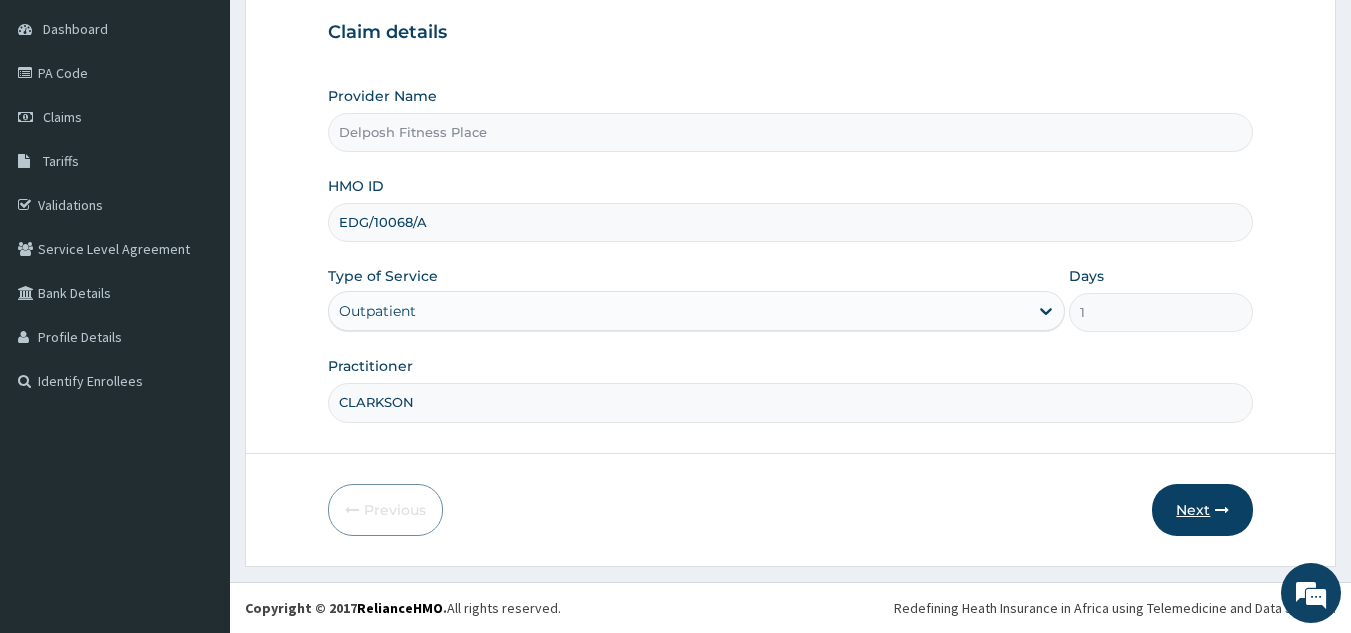 type on "CLARKSON" 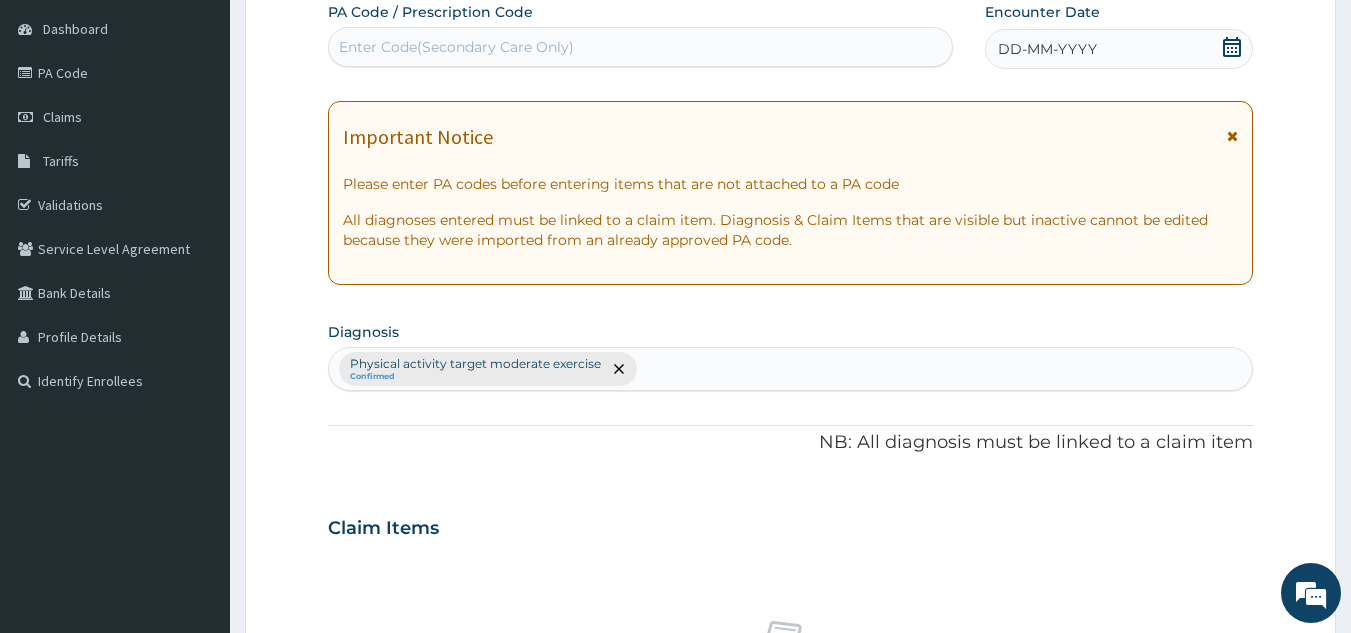 click on "Enter Code(Secondary Care Only)" at bounding box center (641, 47) 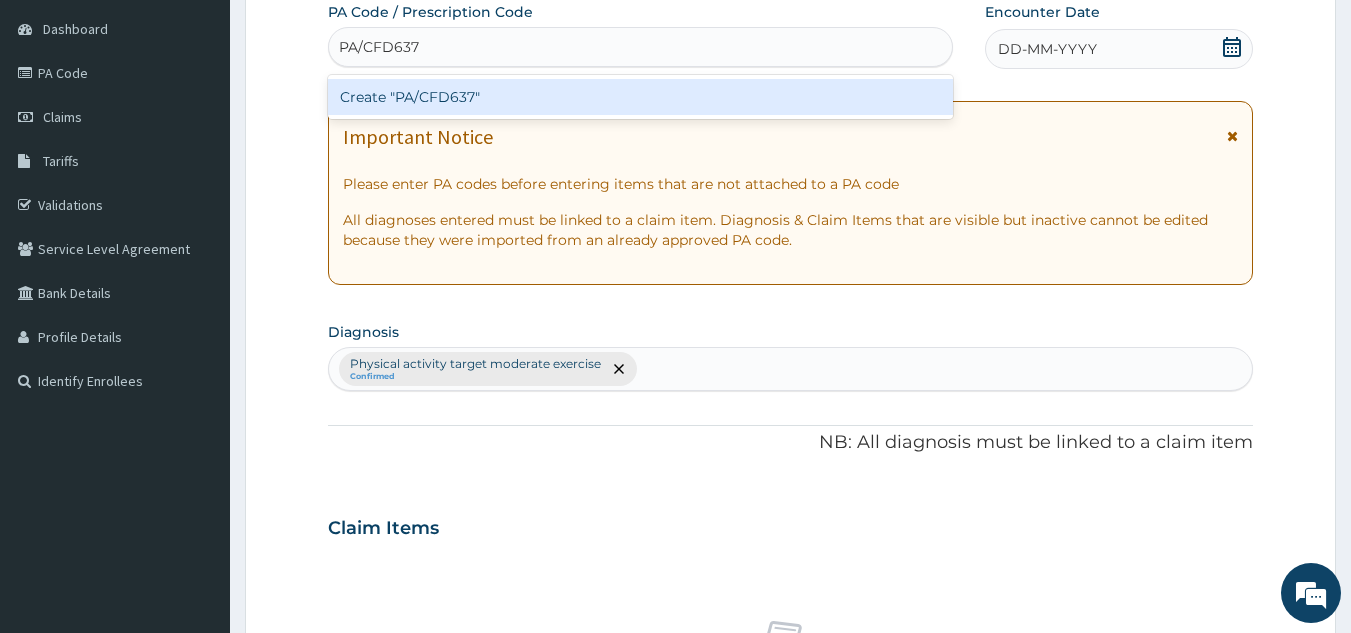 click on "Create "PA/CFD637"" at bounding box center [641, 97] 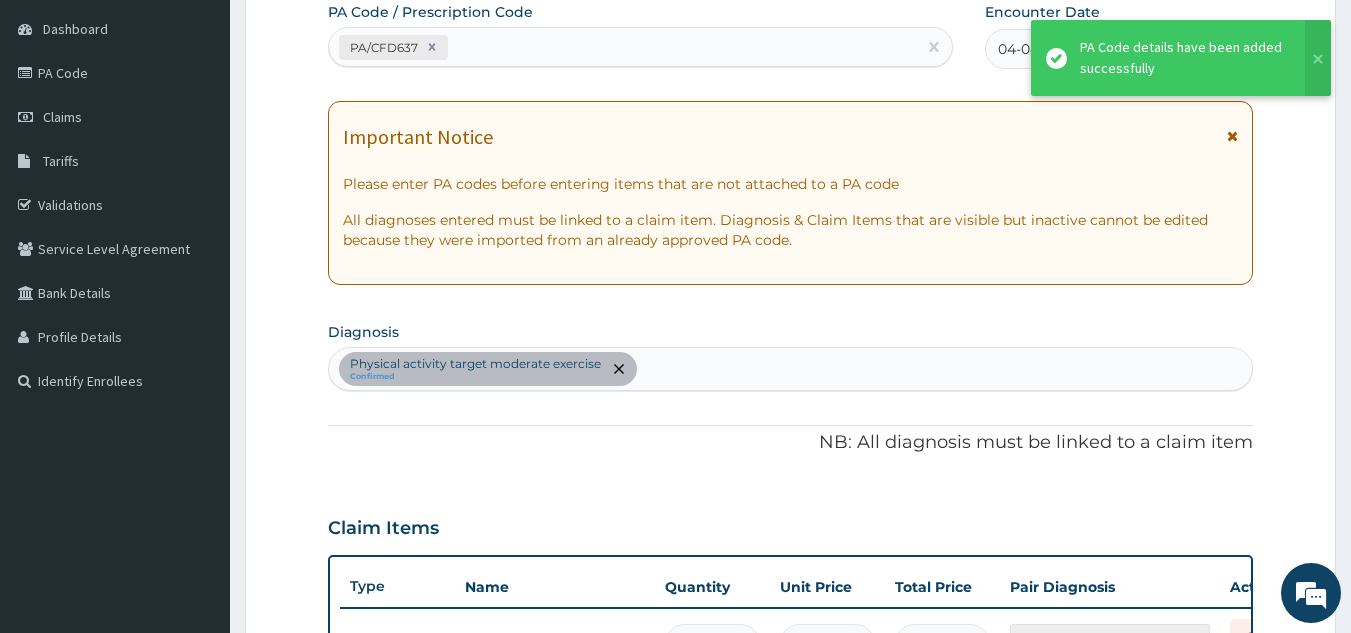 scroll, scrollTop: 219, scrollLeft: 0, axis: vertical 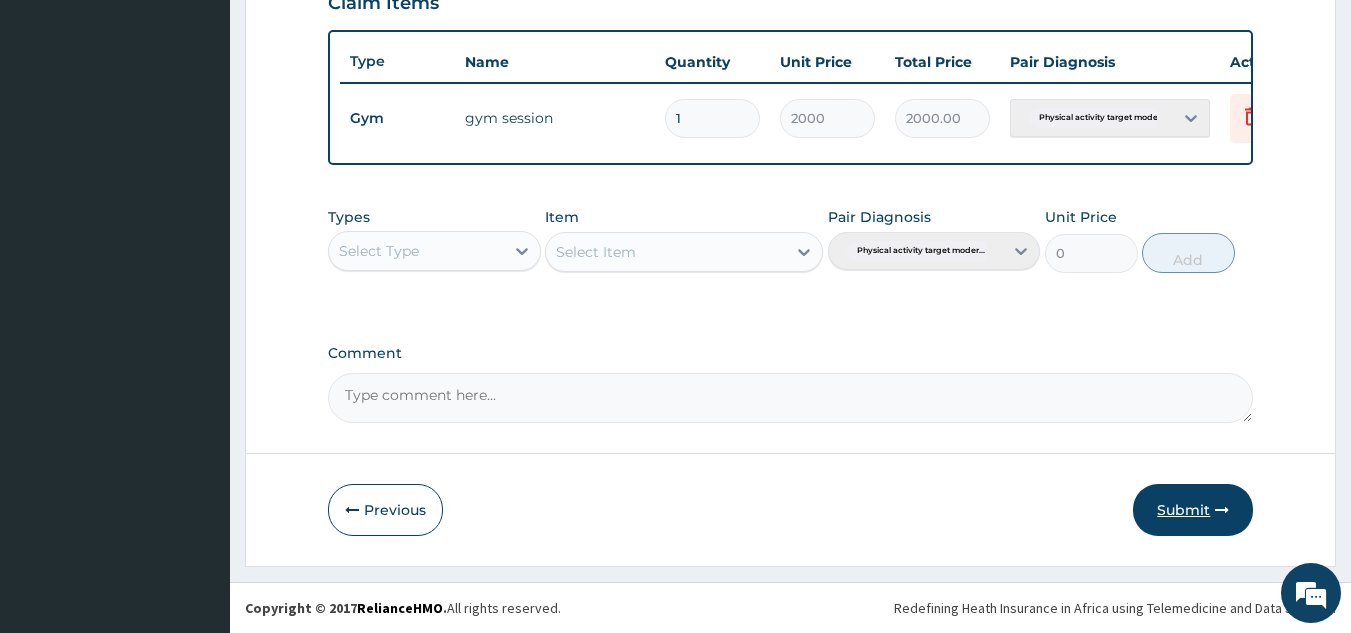 click on "Submit" at bounding box center [1193, 510] 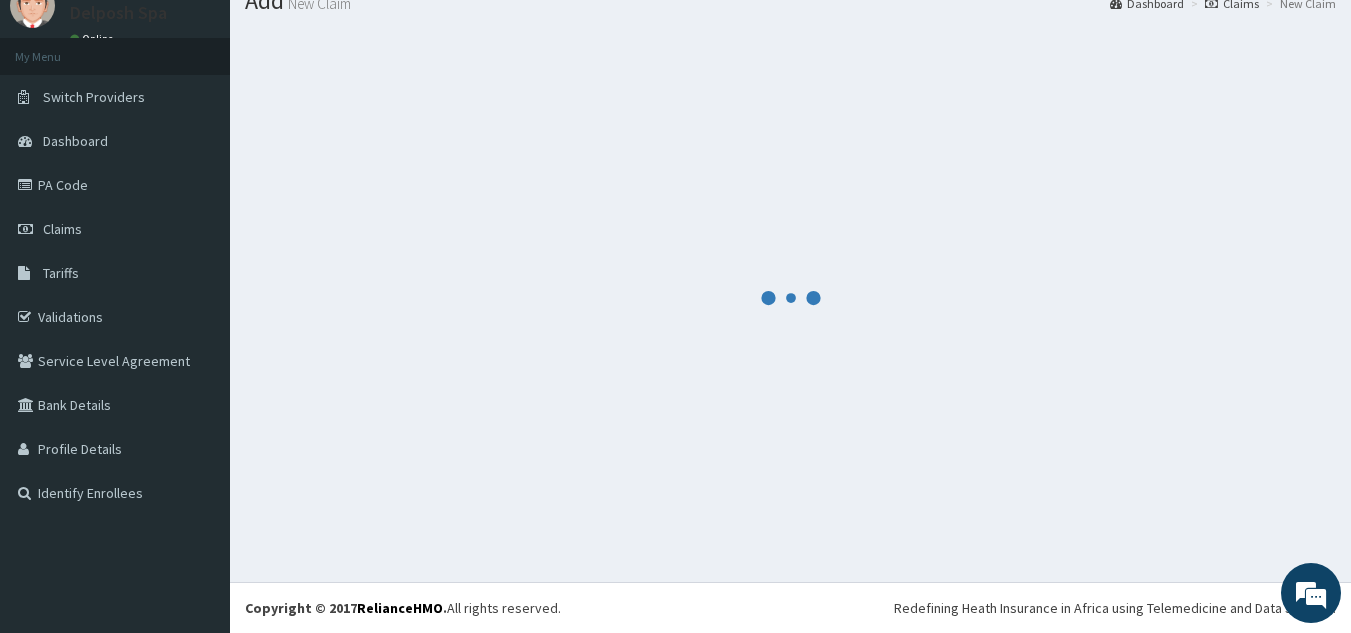 scroll, scrollTop: 729, scrollLeft: 0, axis: vertical 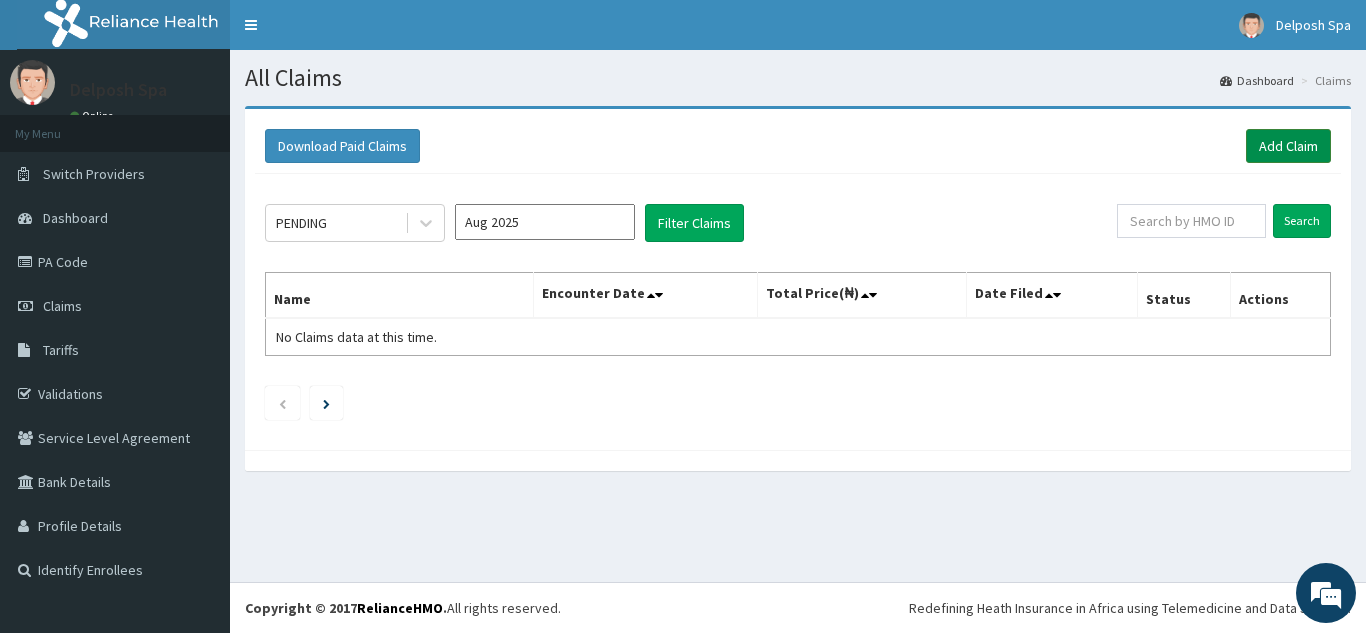 click on "Add Claim" at bounding box center [1288, 146] 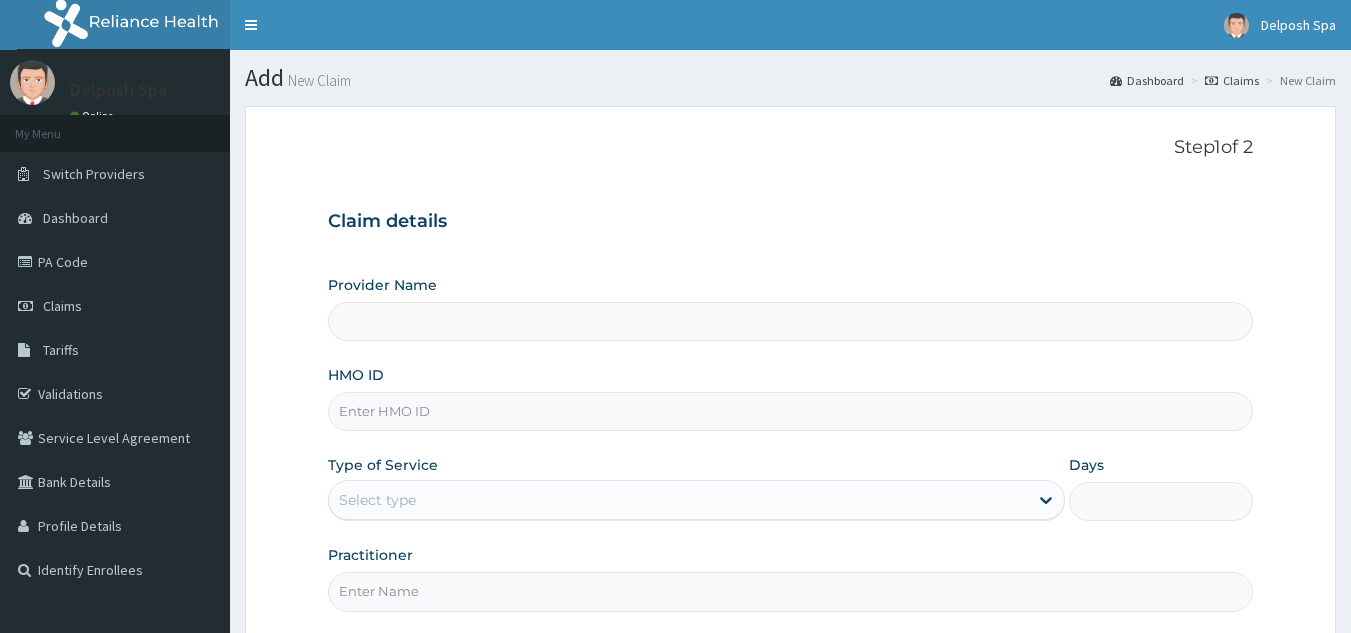 scroll, scrollTop: 0, scrollLeft: 0, axis: both 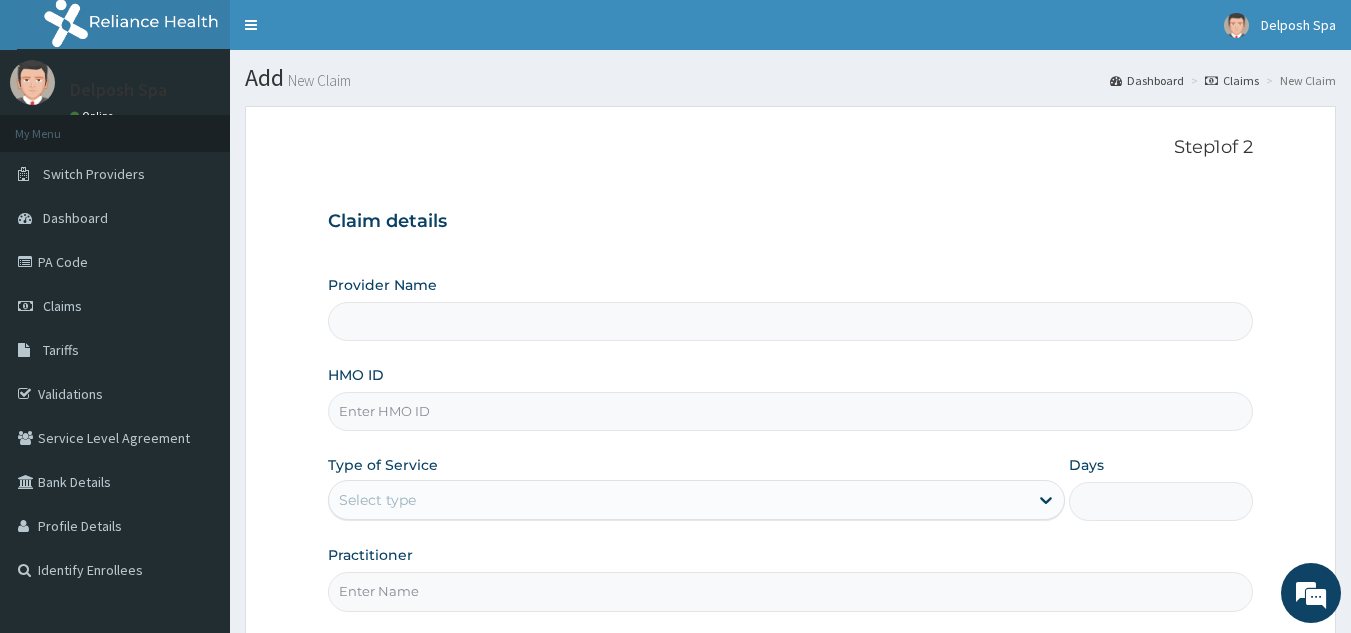 click on "HMO ID" at bounding box center [791, 411] 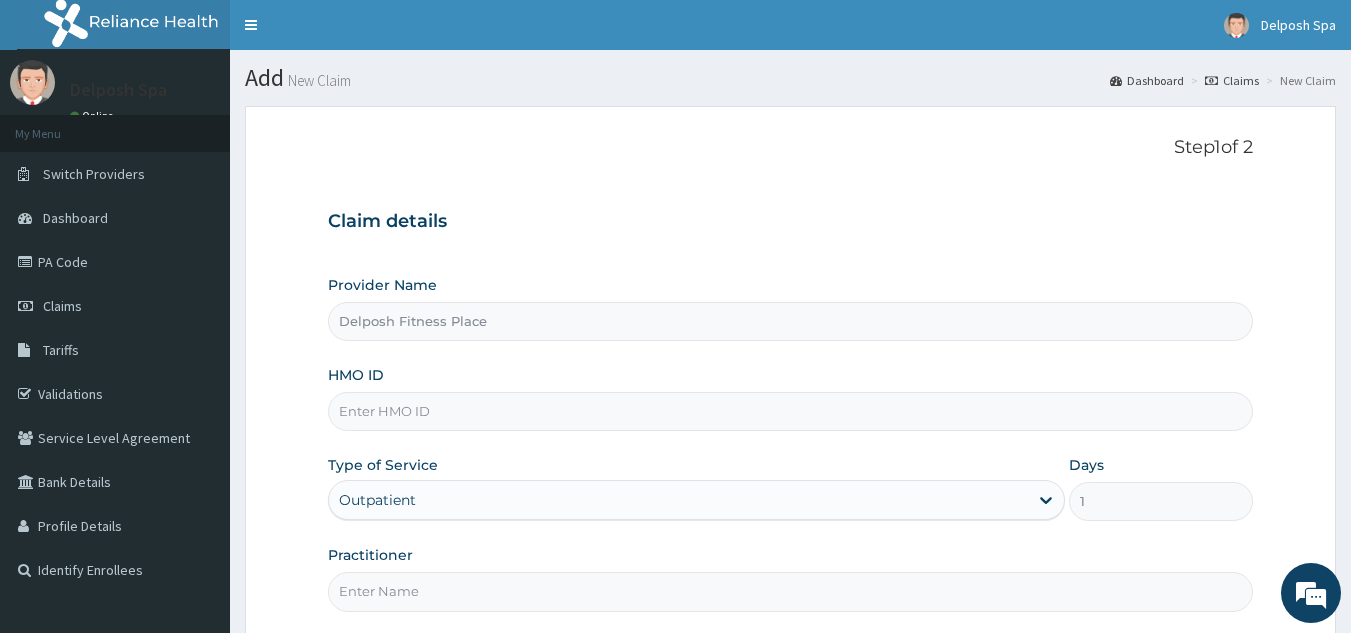 paste on "DUP/10060/E" 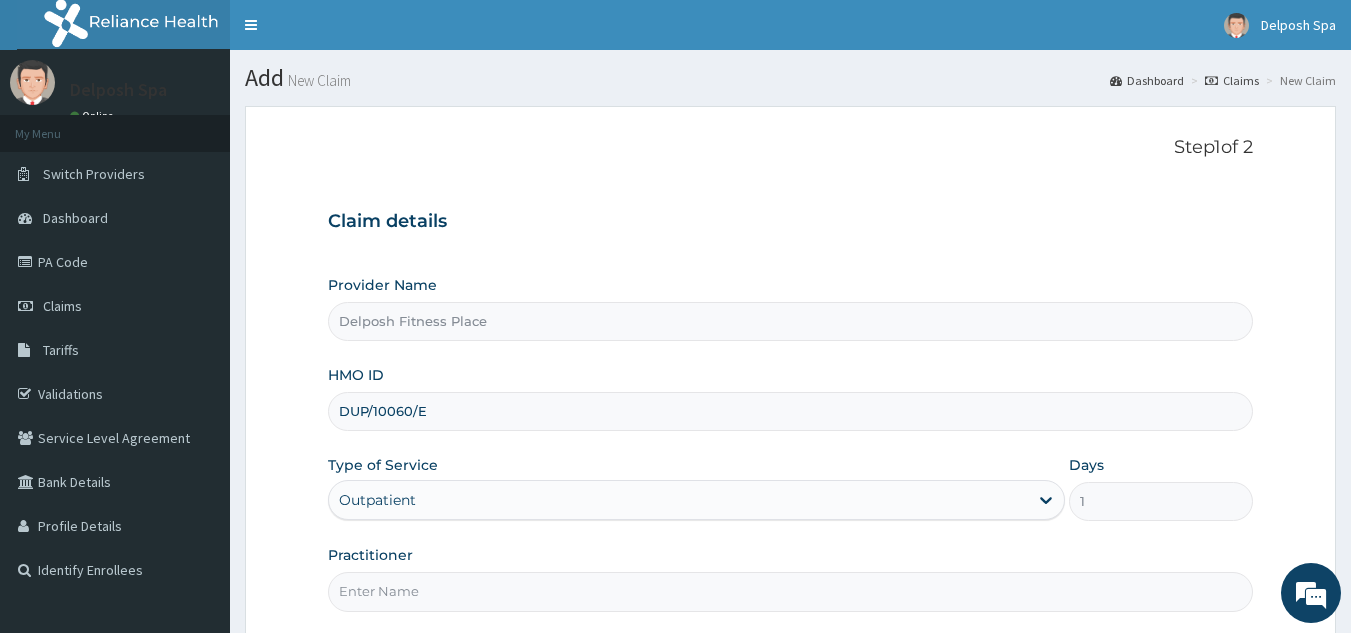 type on "DUP/10060/E" 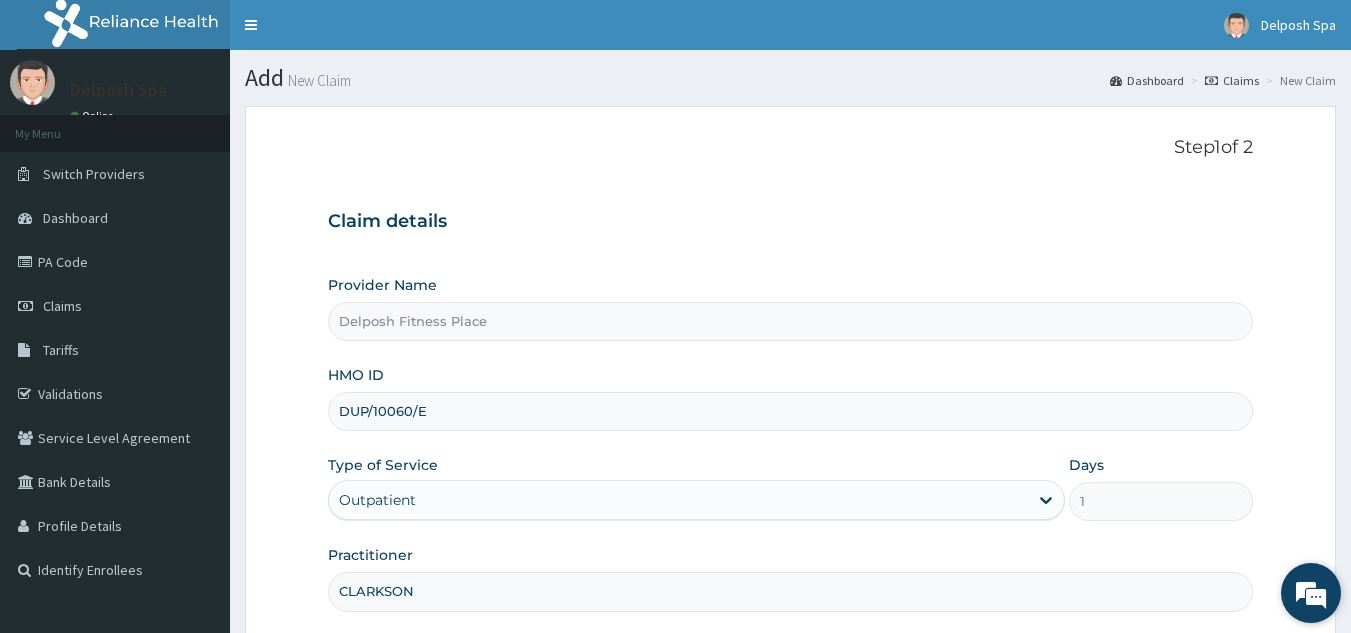 scroll, scrollTop: 0, scrollLeft: 0, axis: both 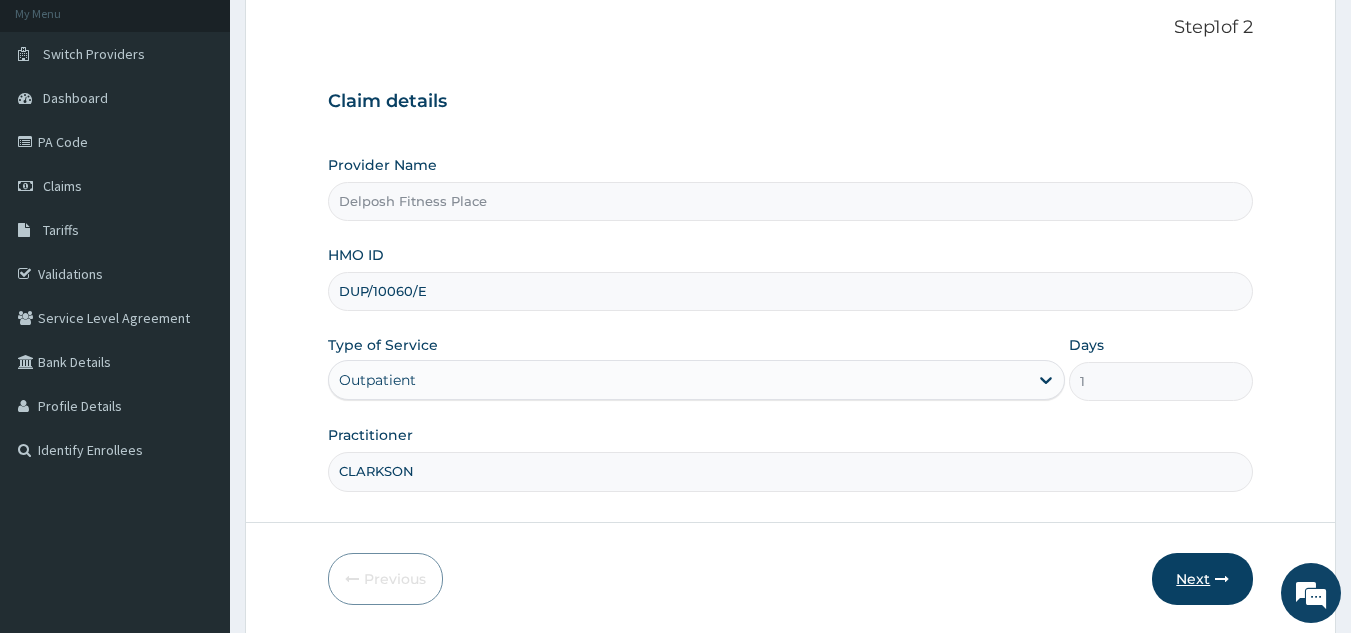 type on "CLARKSON" 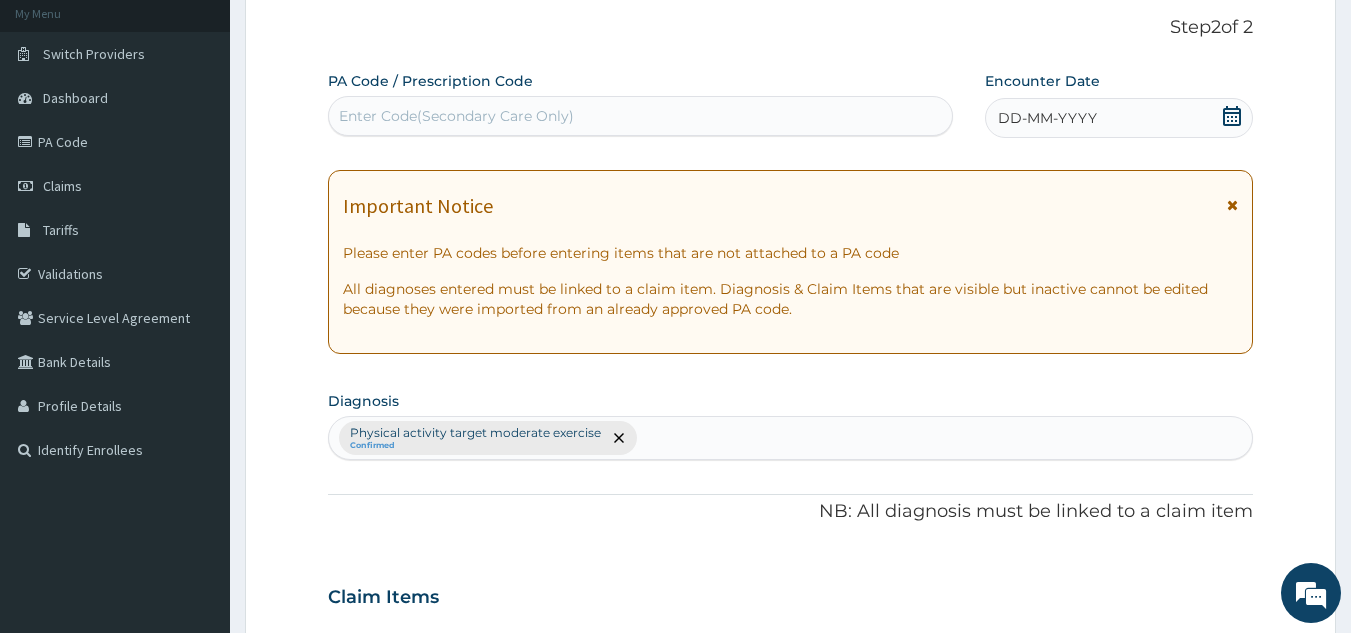 click on "Enter Code(Secondary Care Only)" at bounding box center (641, 116) 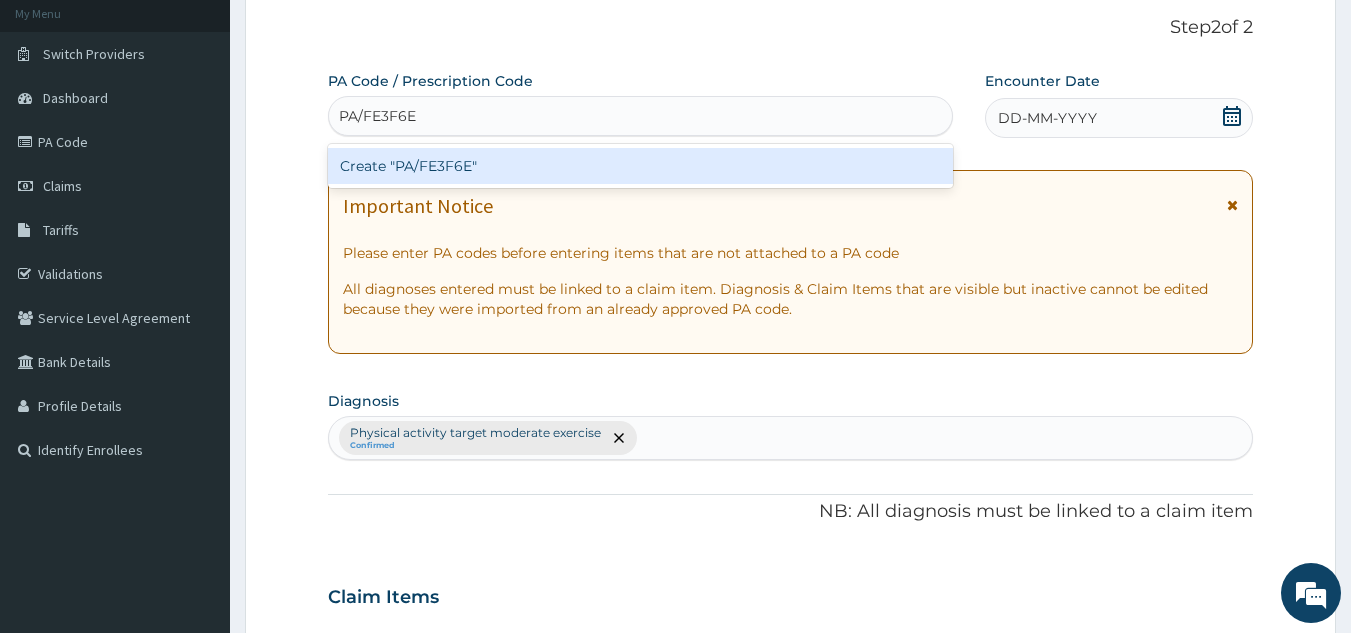 click on "Create "PA/FE3F6E"" at bounding box center (641, 166) 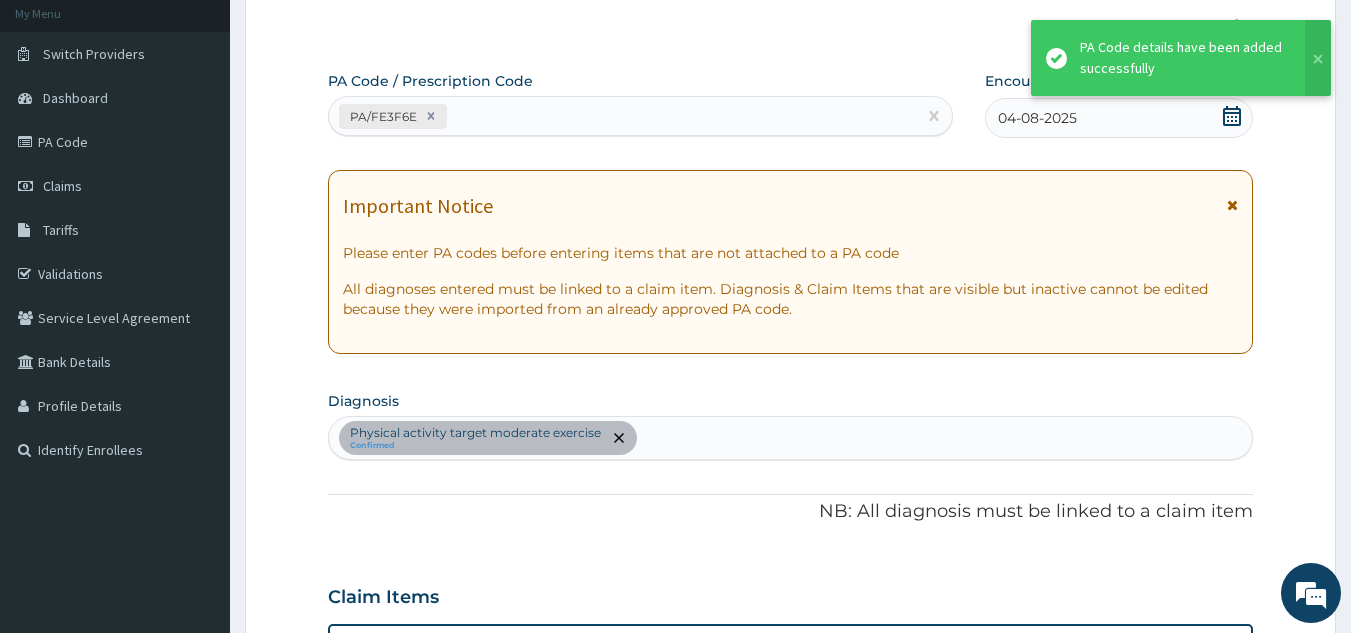 scroll, scrollTop: 516, scrollLeft: 0, axis: vertical 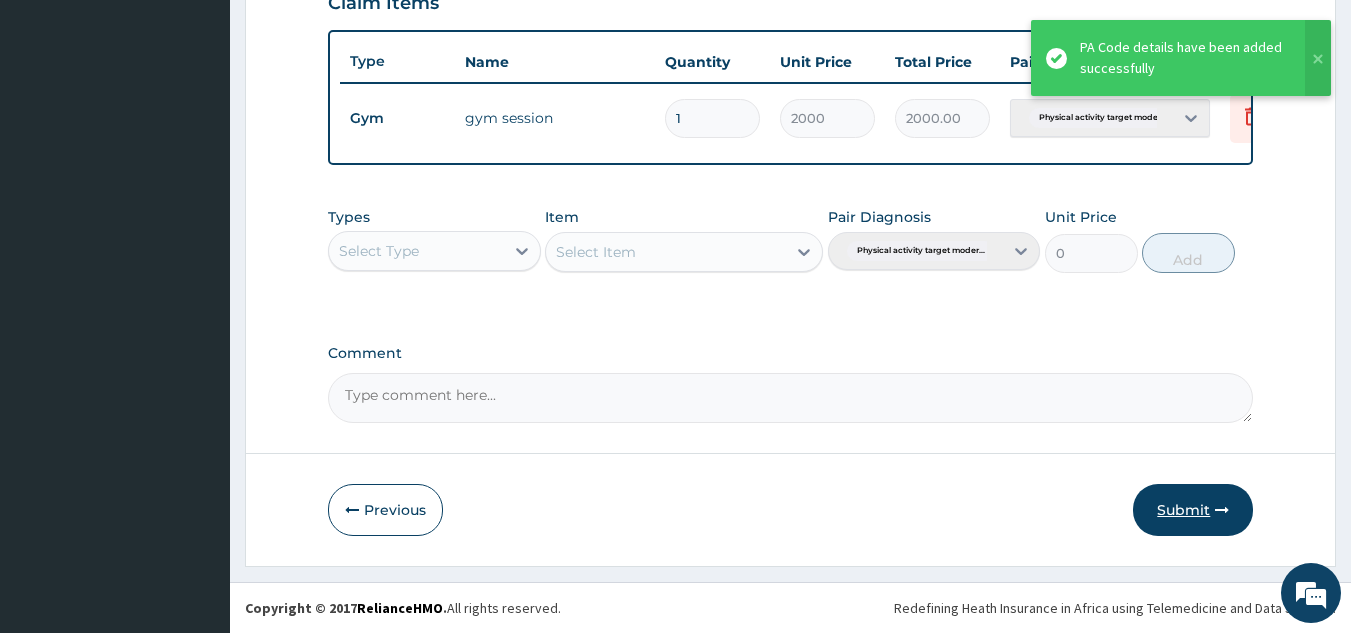 click on "Submit" at bounding box center [1193, 510] 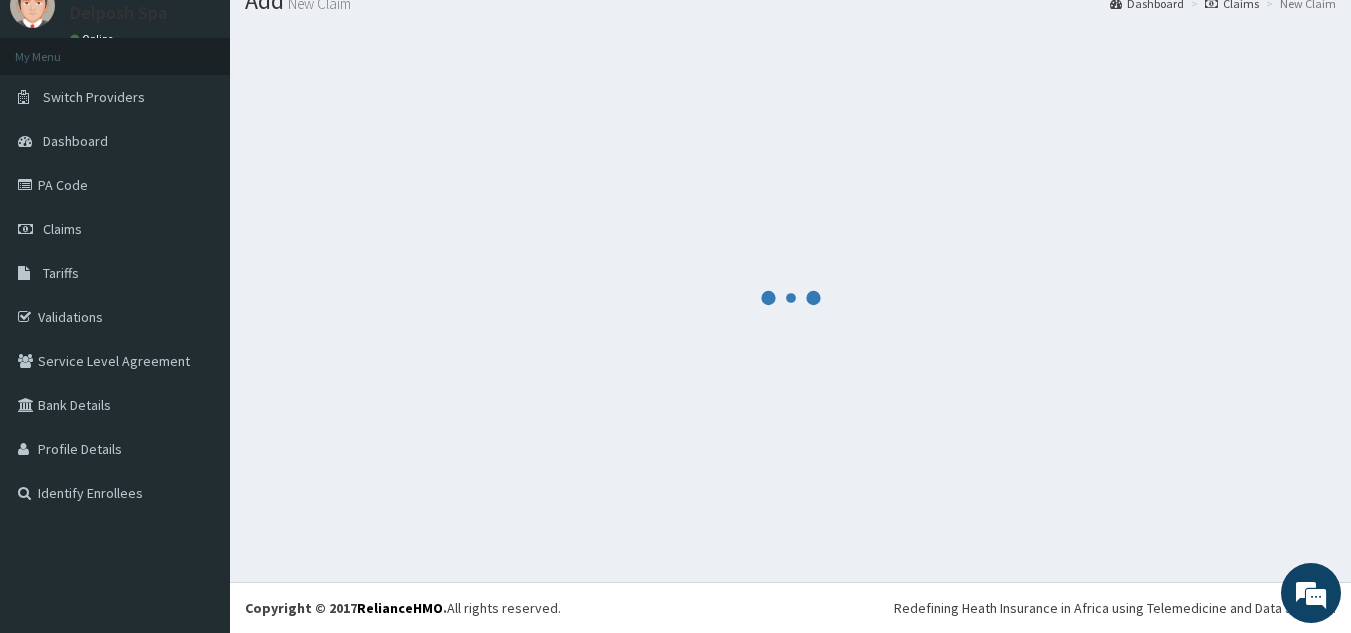 scroll, scrollTop: 729, scrollLeft: 0, axis: vertical 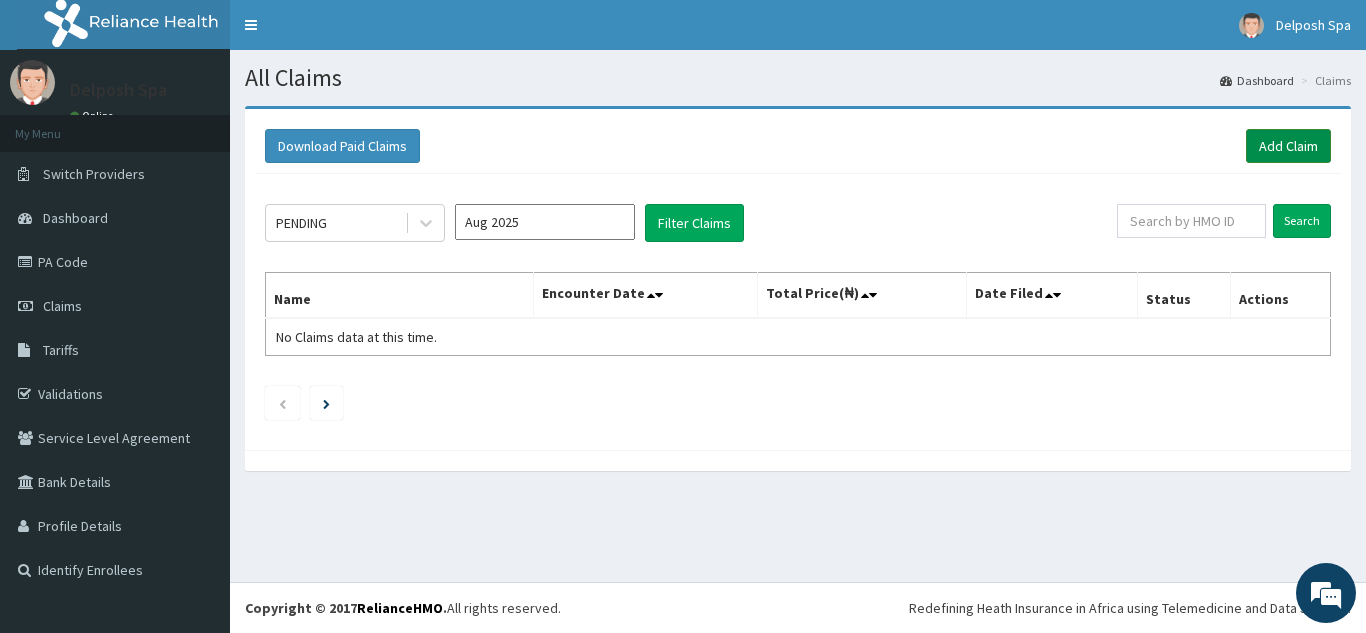click on "Add Claim" at bounding box center (1288, 146) 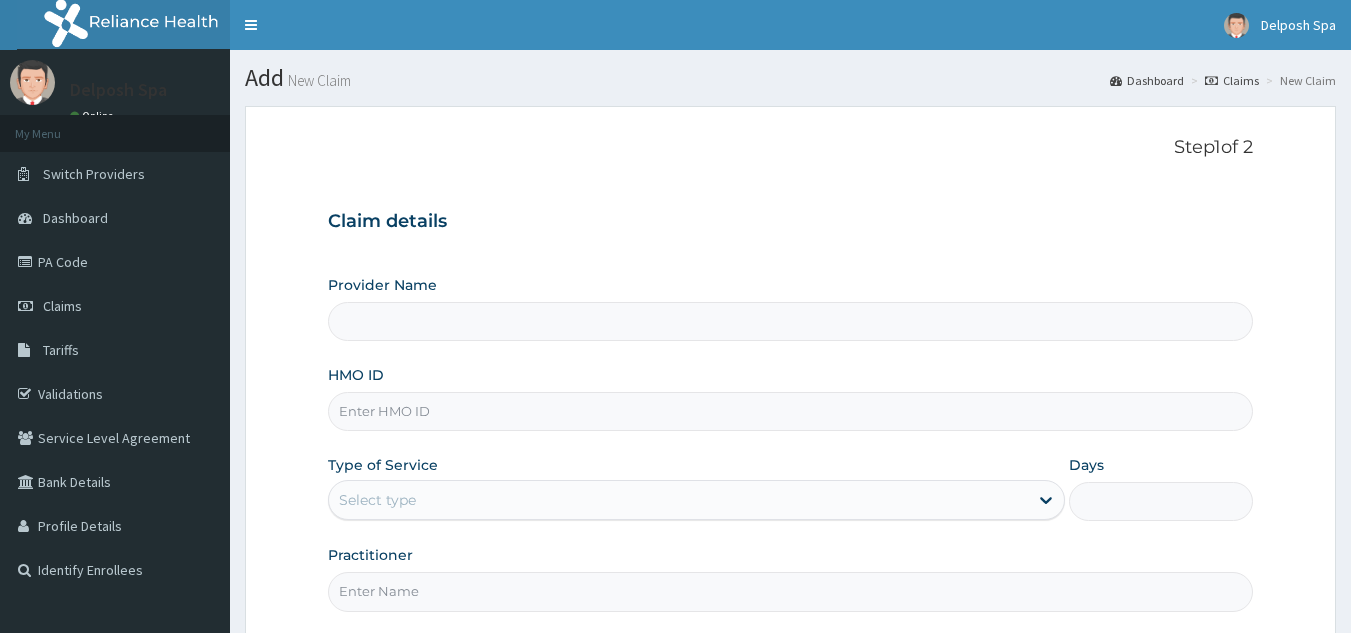 scroll, scrollTop: 0, scrollLeft: 0, axis: both 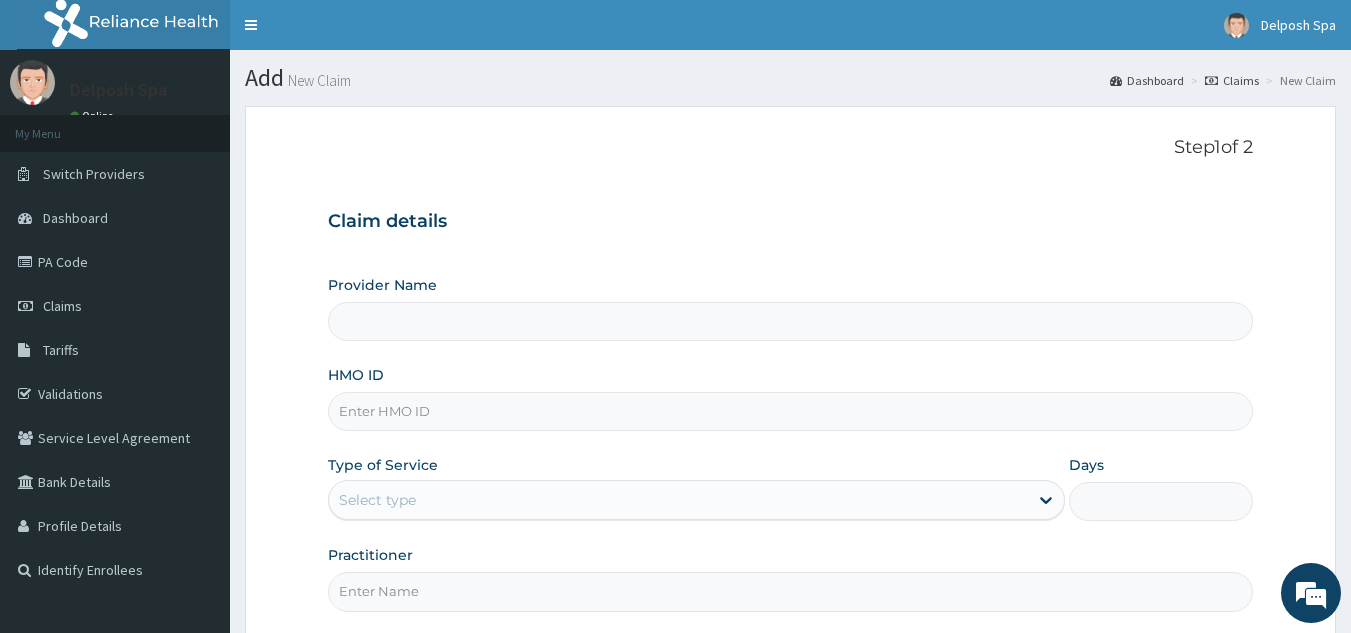 type on "Delposh Fitness Place" 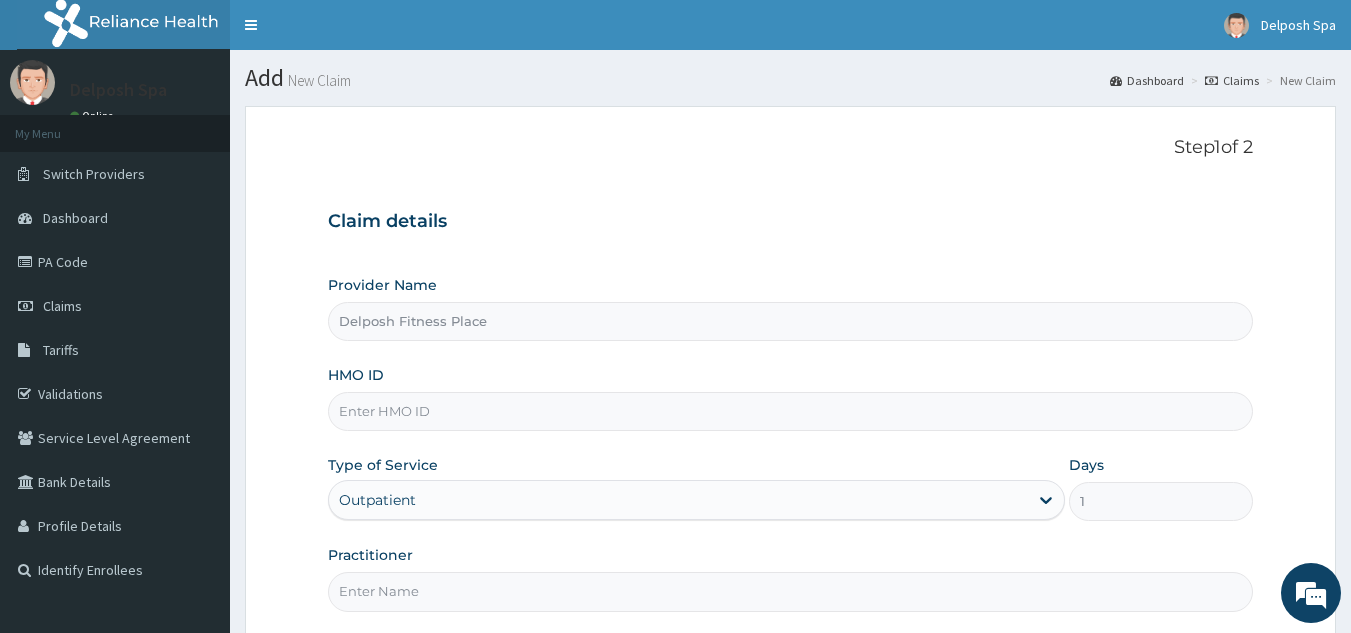 click on "HMO ID" at bounding box center (791, 411) 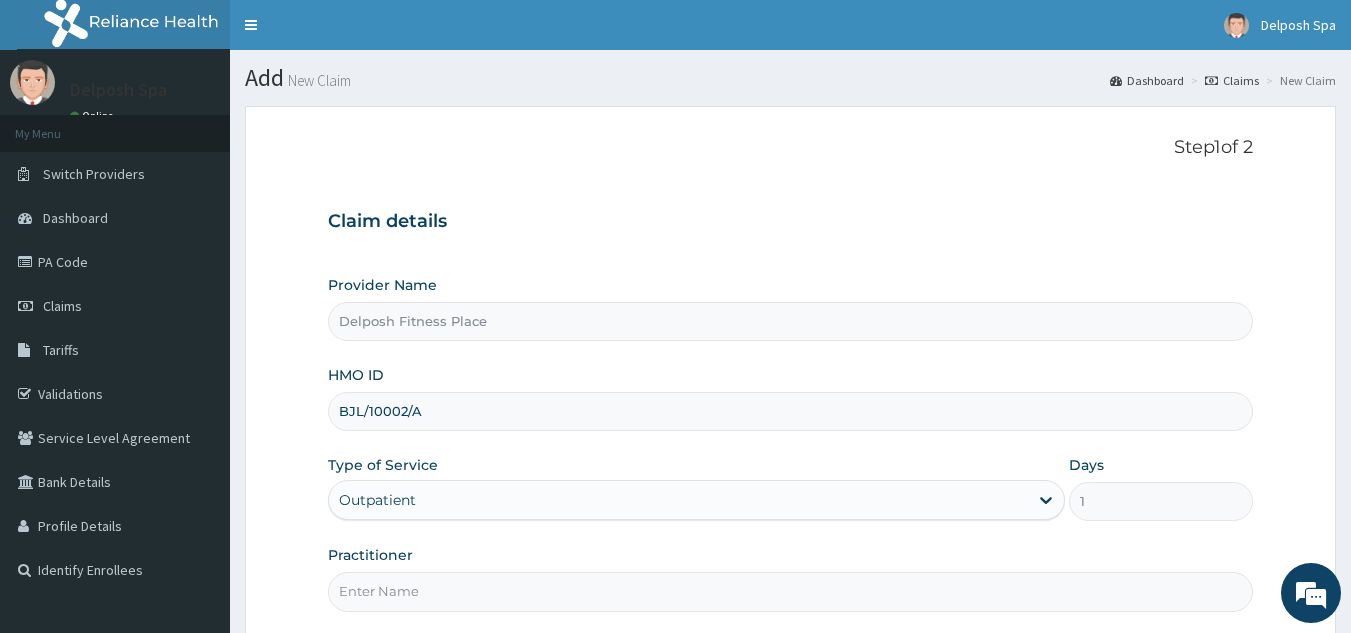 type on "BJL/10002/A" 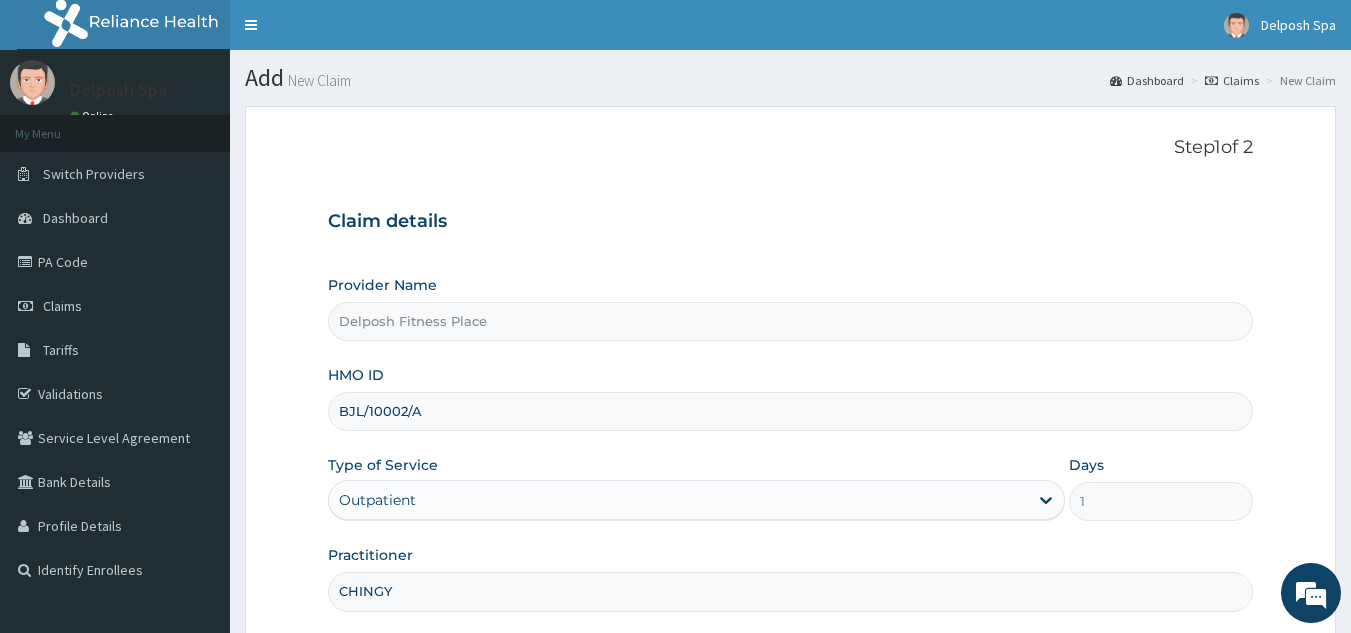 scroll, scrollTop: 0, scrollLeft: 0, axis: both 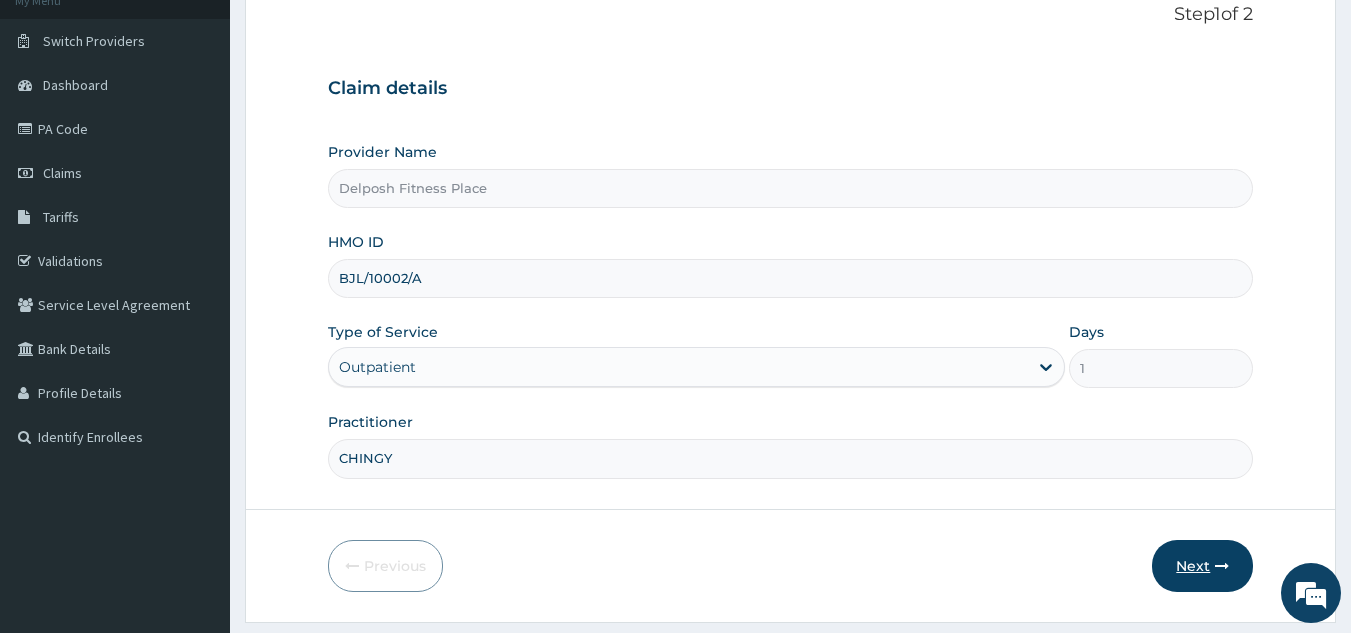 type on "CHINGY" 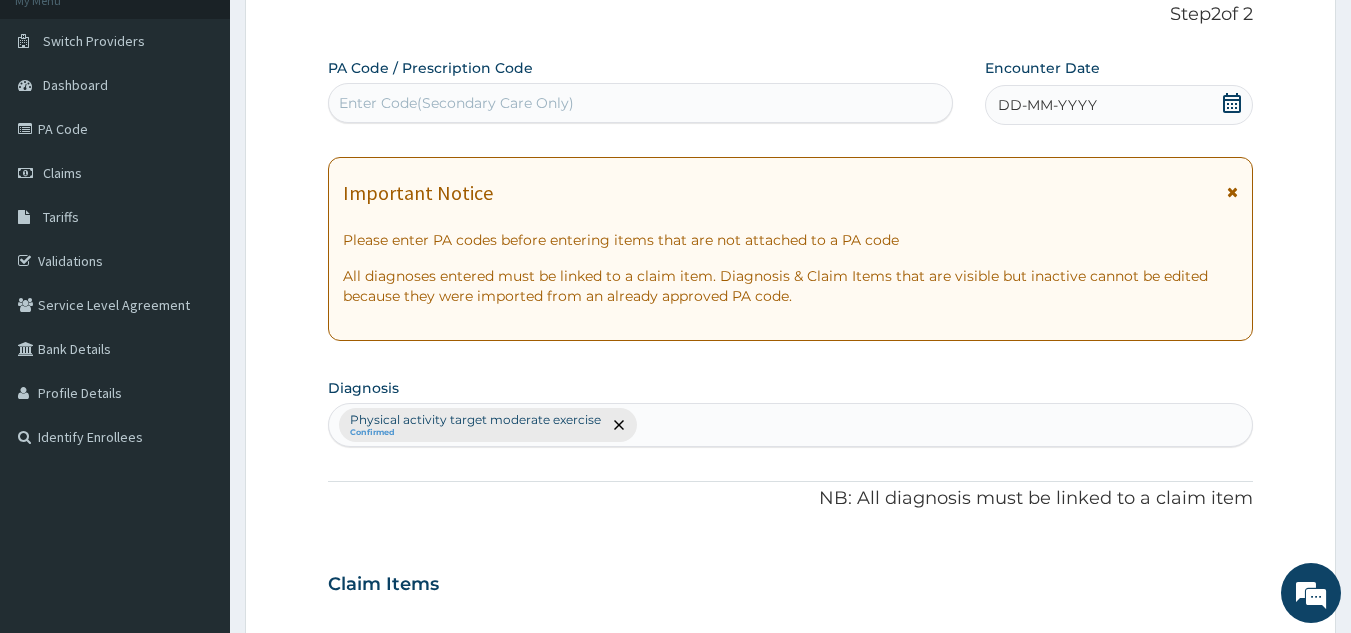click on "Enter Code(Secondary Care Only)" at bounding box center [641, 103] 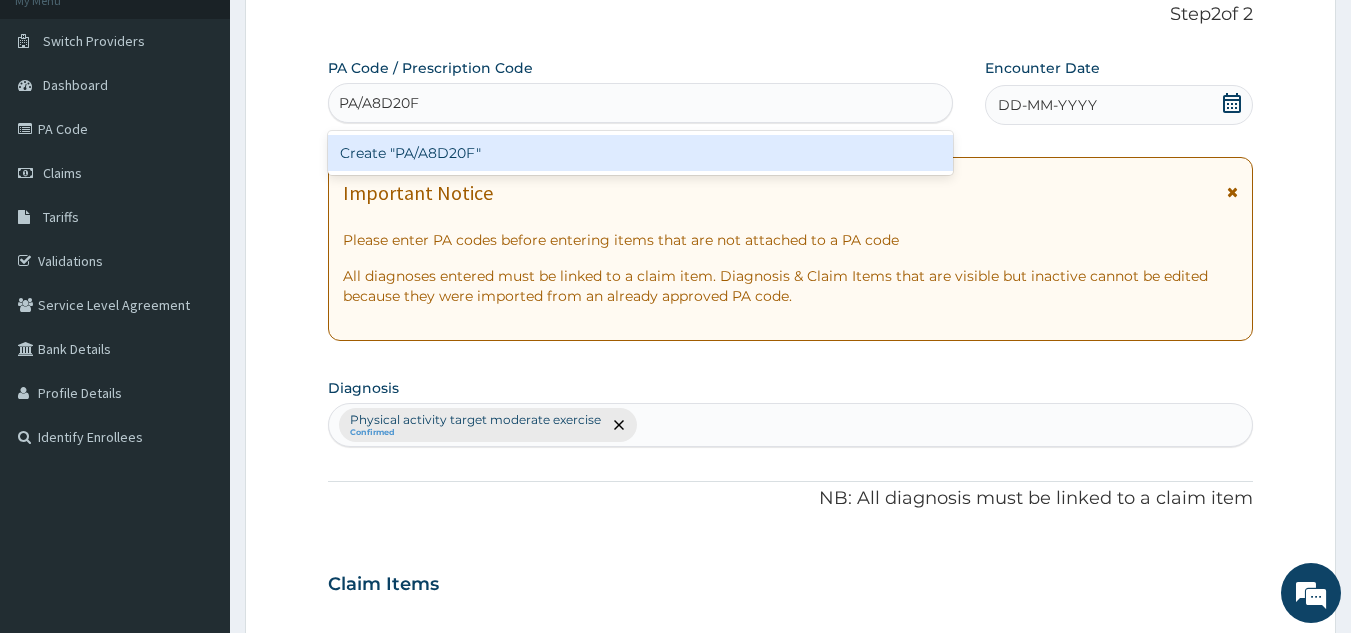 click on "Create "PA/A8D20F"" at bounding box center [641, 153] 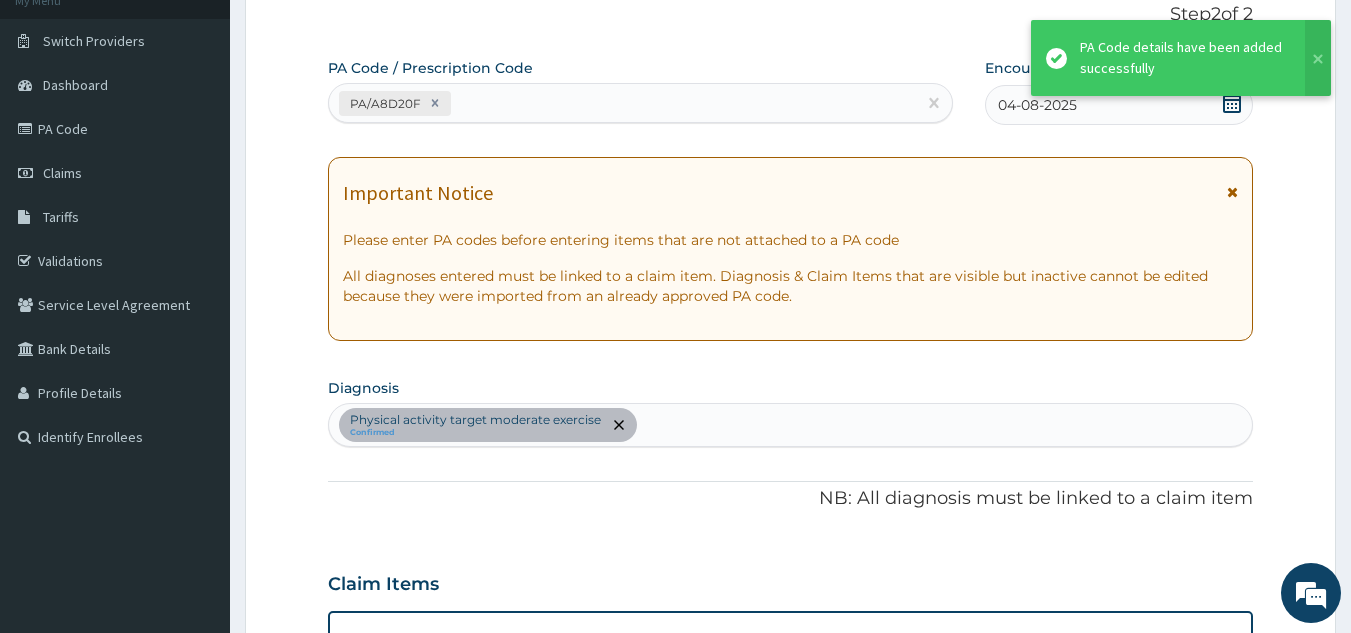 scroll, scrollTop: 516, scrollLeft: 0, axis: vertical 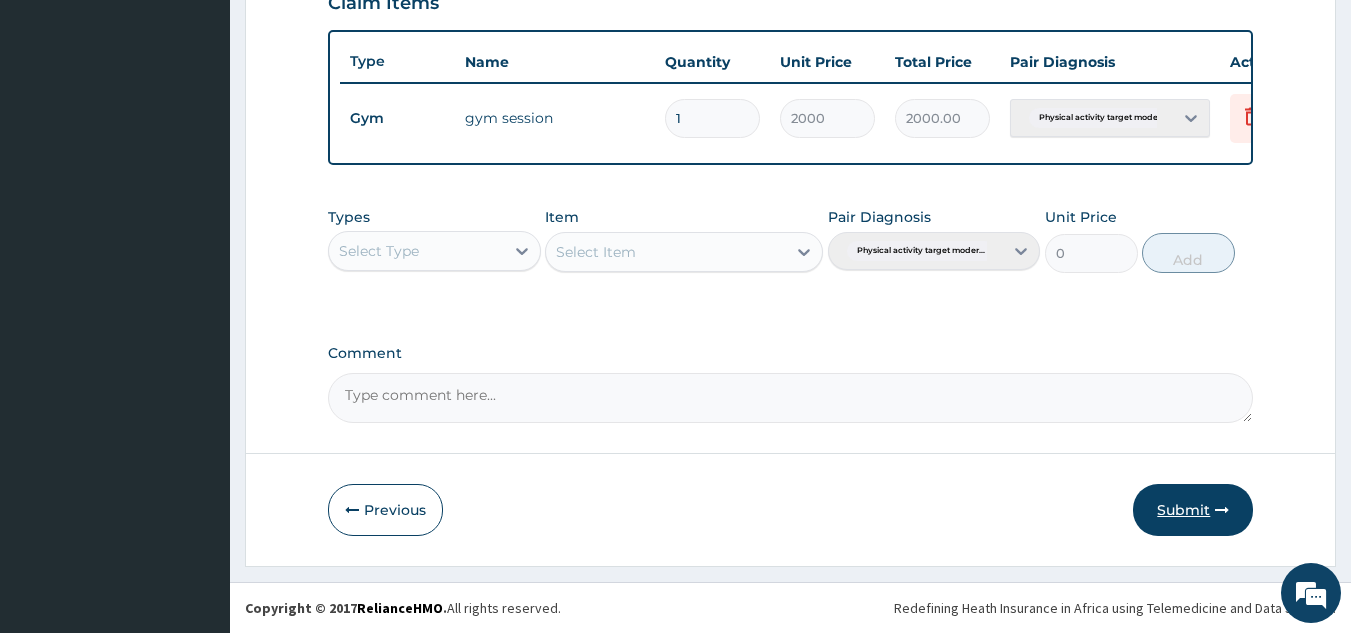 click on "Submit" at bounding box center [1193, 510] 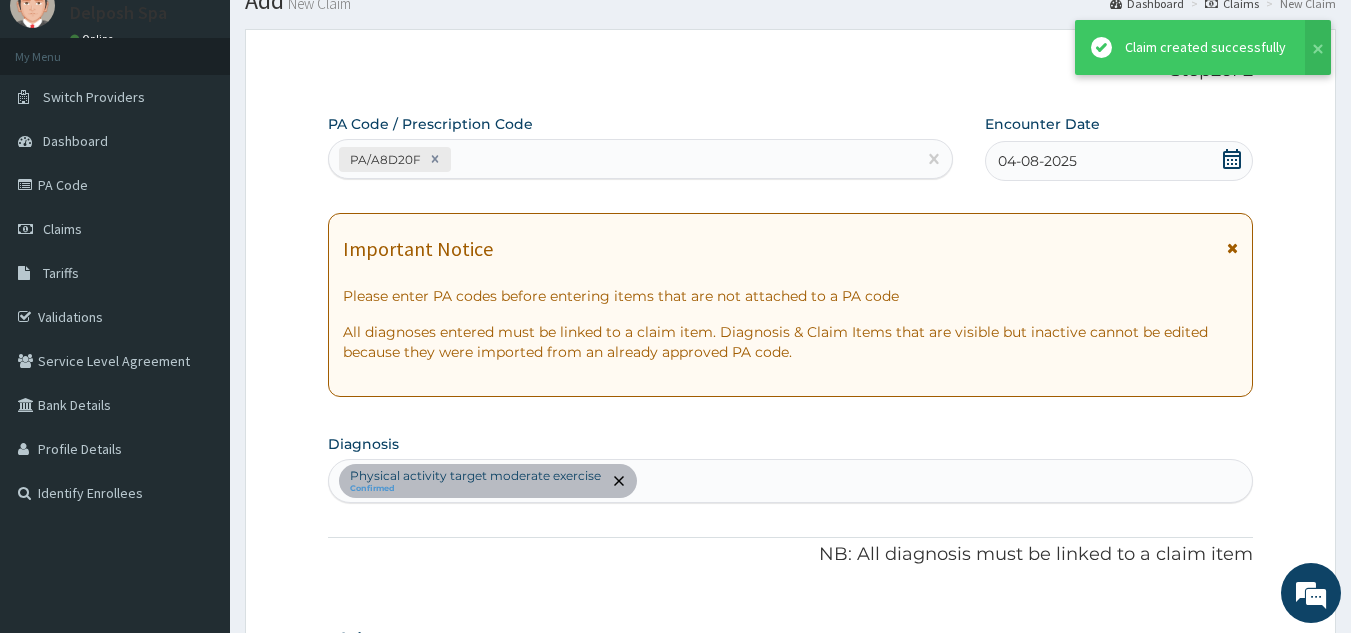 scroll, scrollTop: 729, scrollLeft: 0, axis: vertical 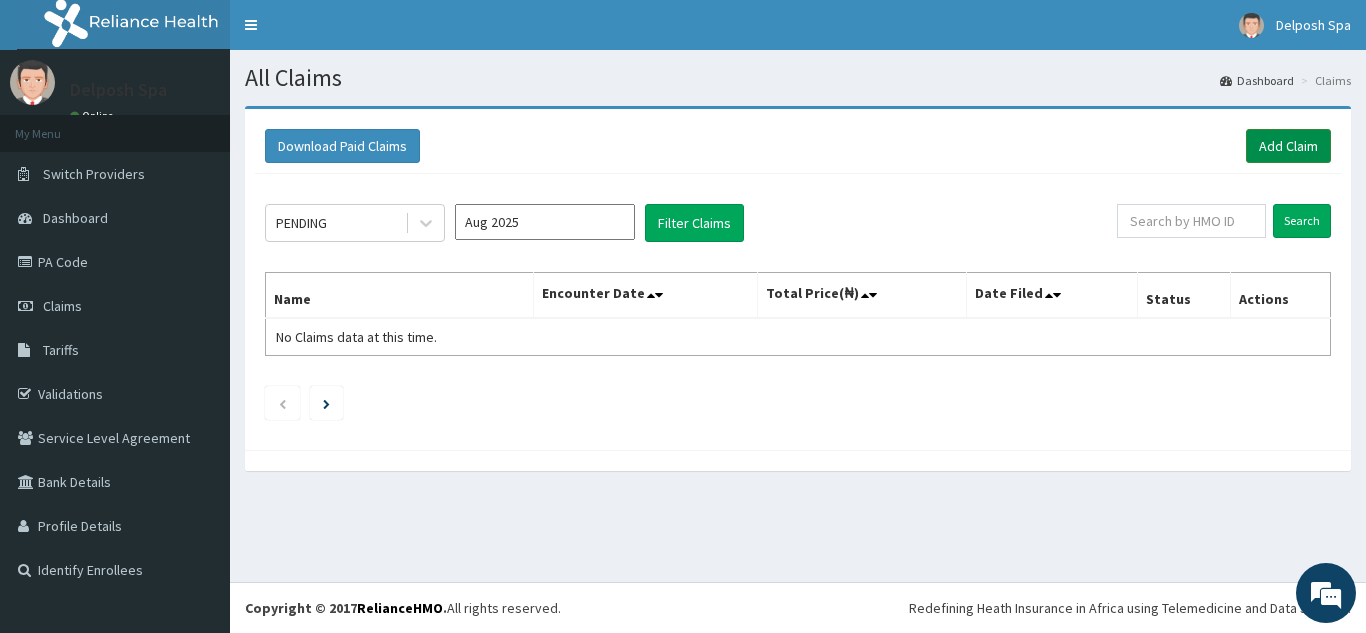 click on "Add Claim" at bounding box center [1288, 146] 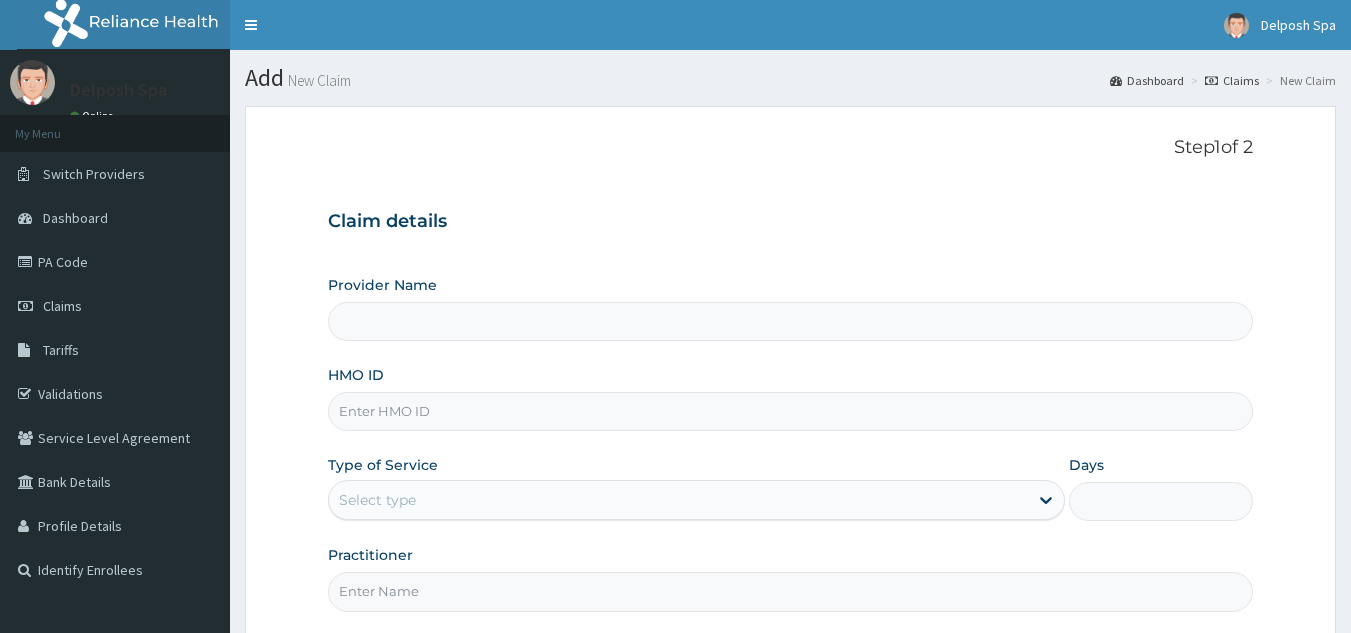 scroll, scrollTop: 0, scrollLeft: 0, axis: both 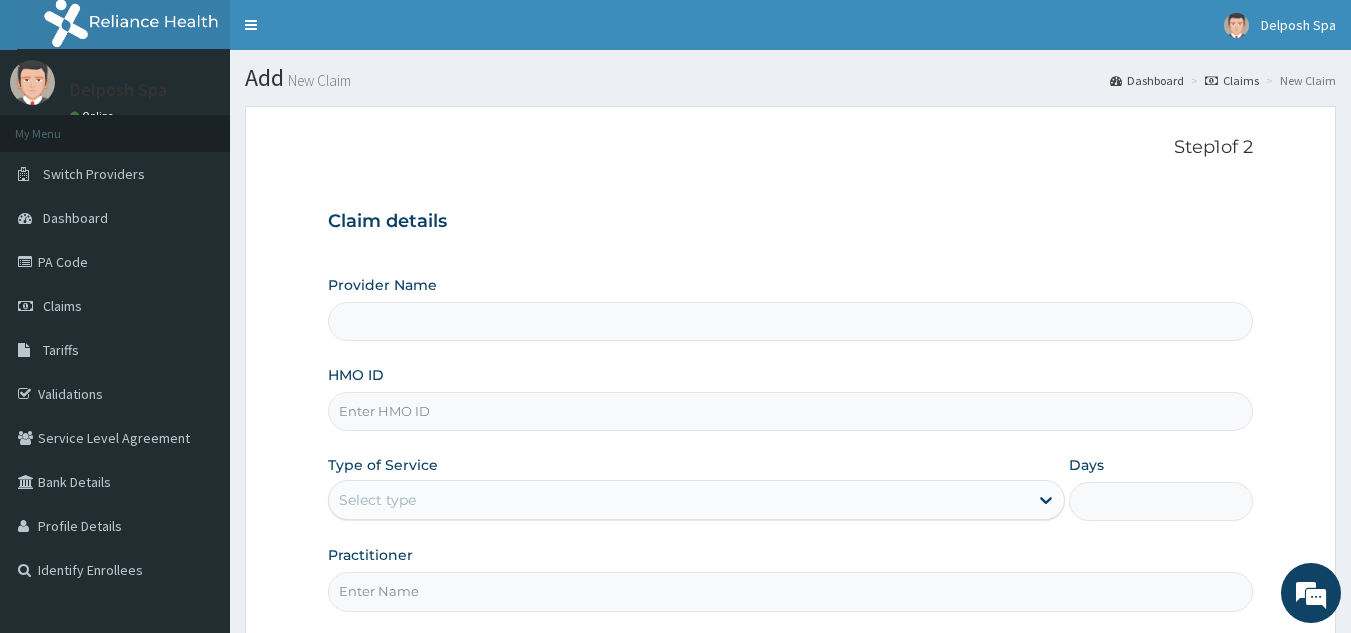 type on "Delposh Fitness Place" 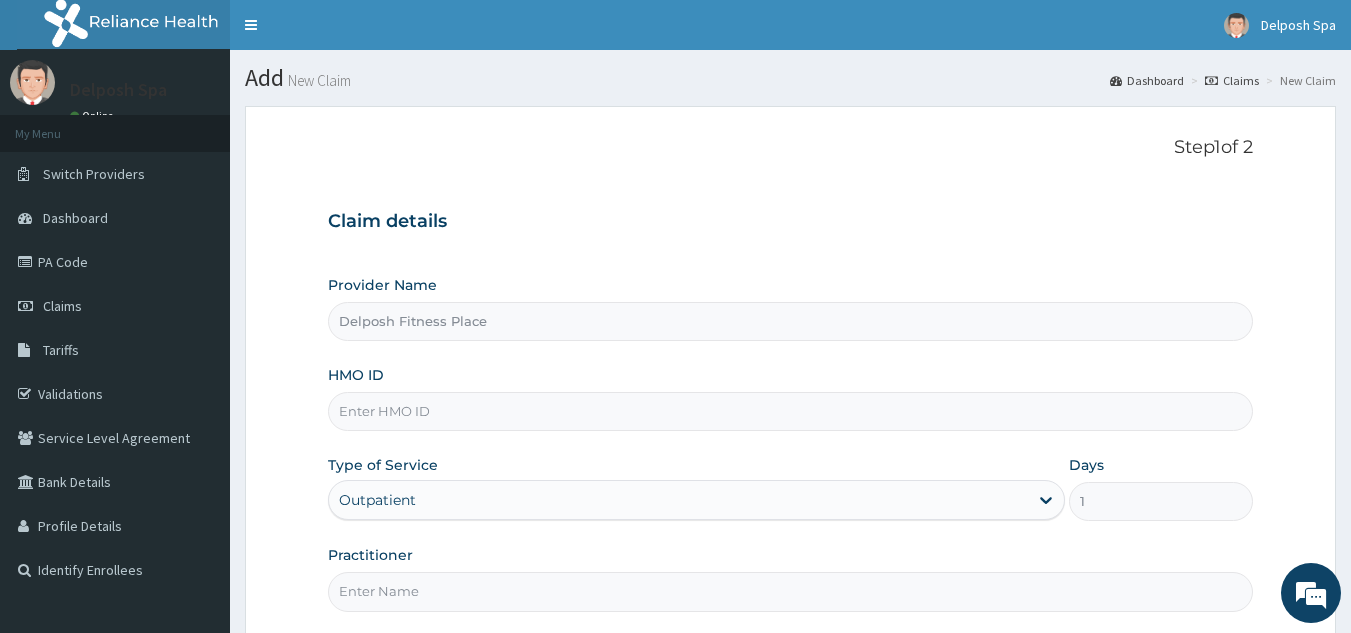 click on "HMO ID" at bounding box center [791, 411] 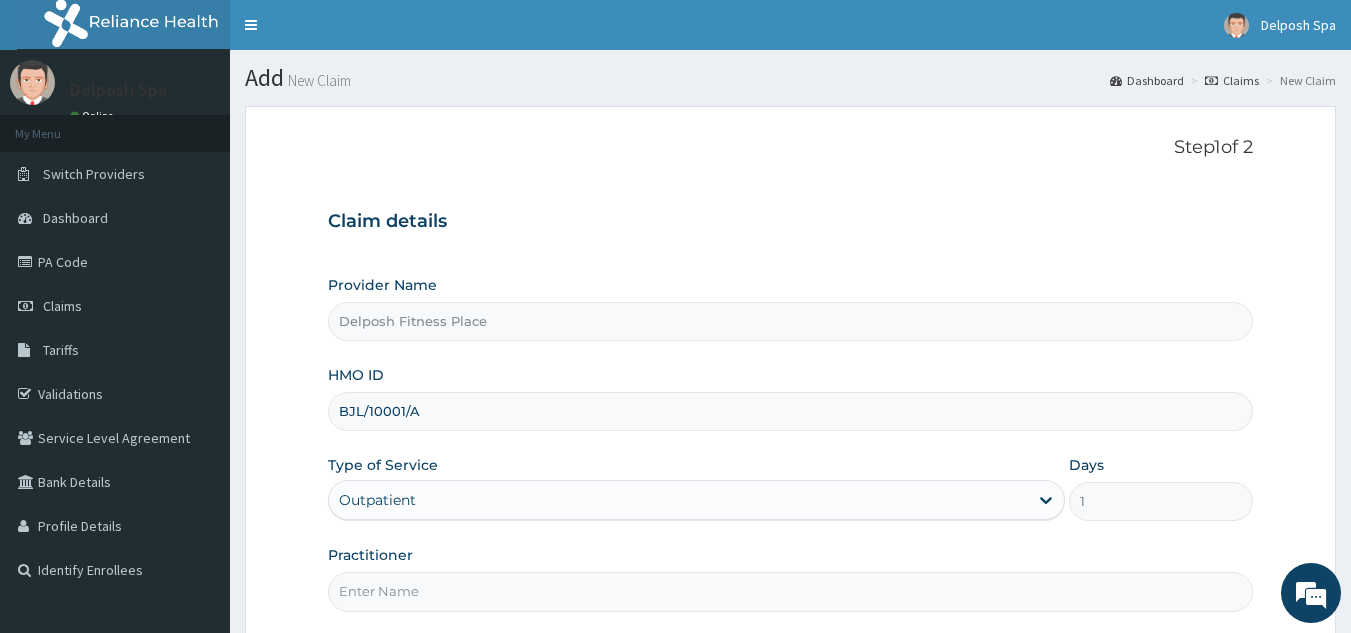 scroll, scrollTop: 0, scrollLeft: 0, axis: both 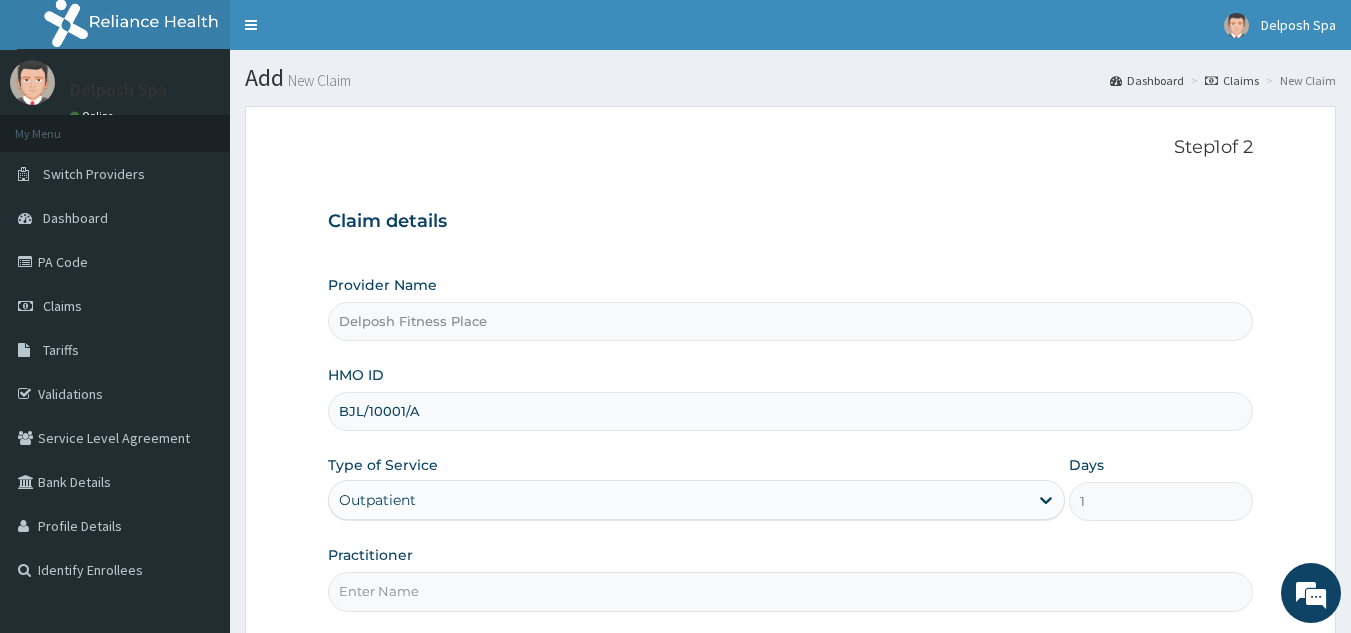 type on "BJL/10001/A" 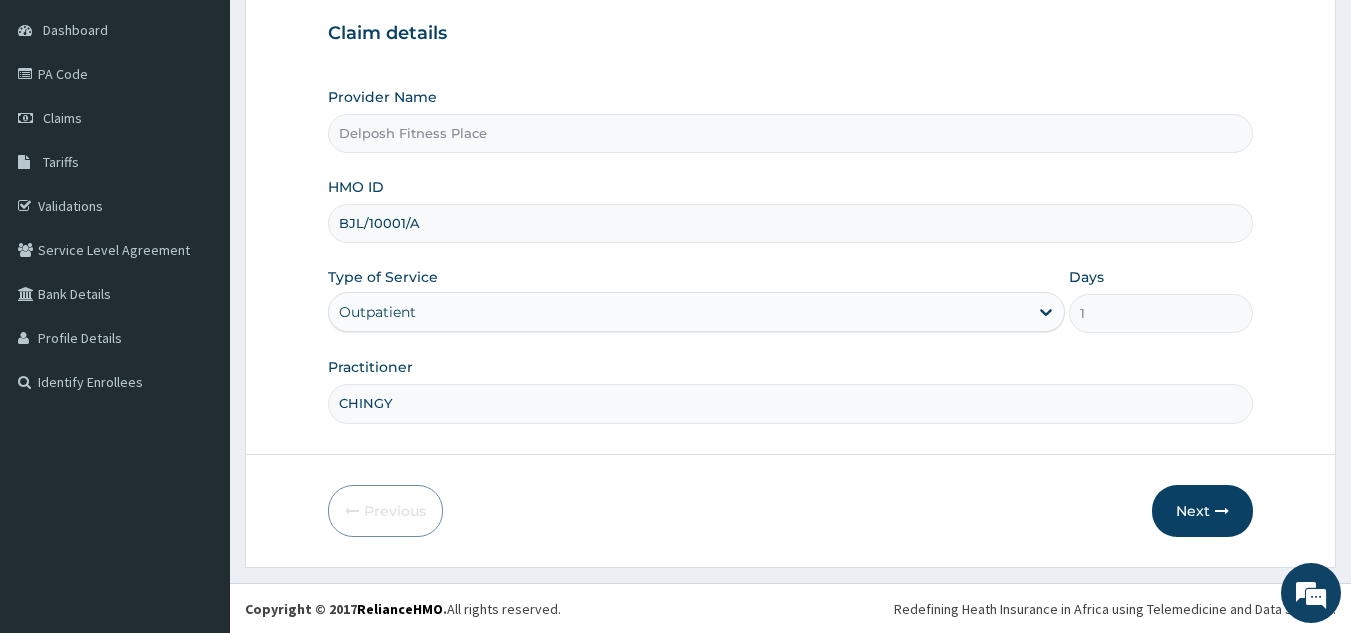 scroll, scrollTop: 189, scrollLeft: 0, axis: vertical 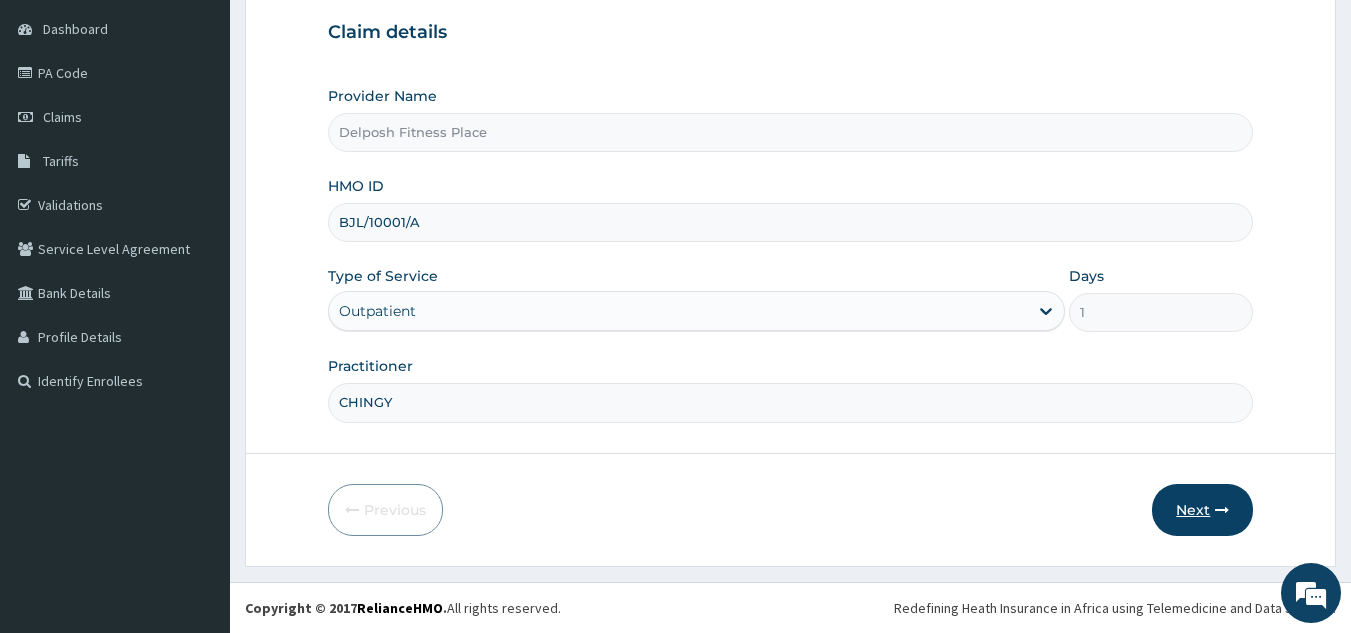 type on "CHINGY" 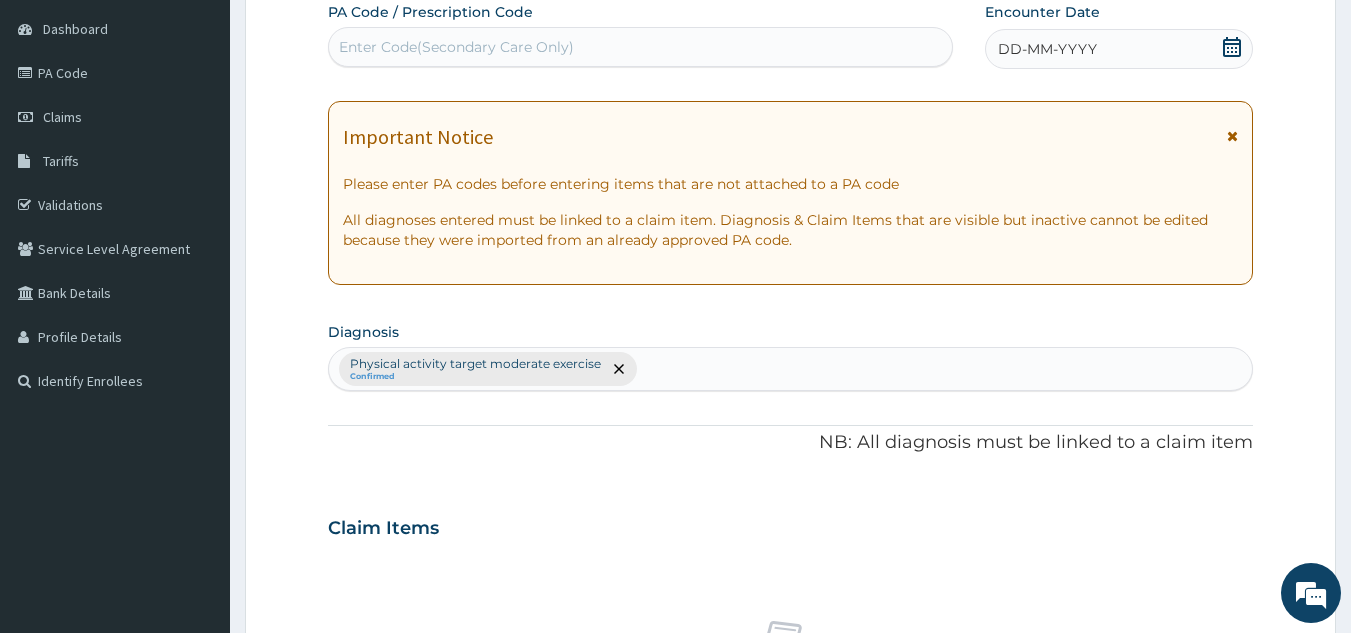 click on "Enter Code(Secondary Care Only)" at bounding box center (641, 47) 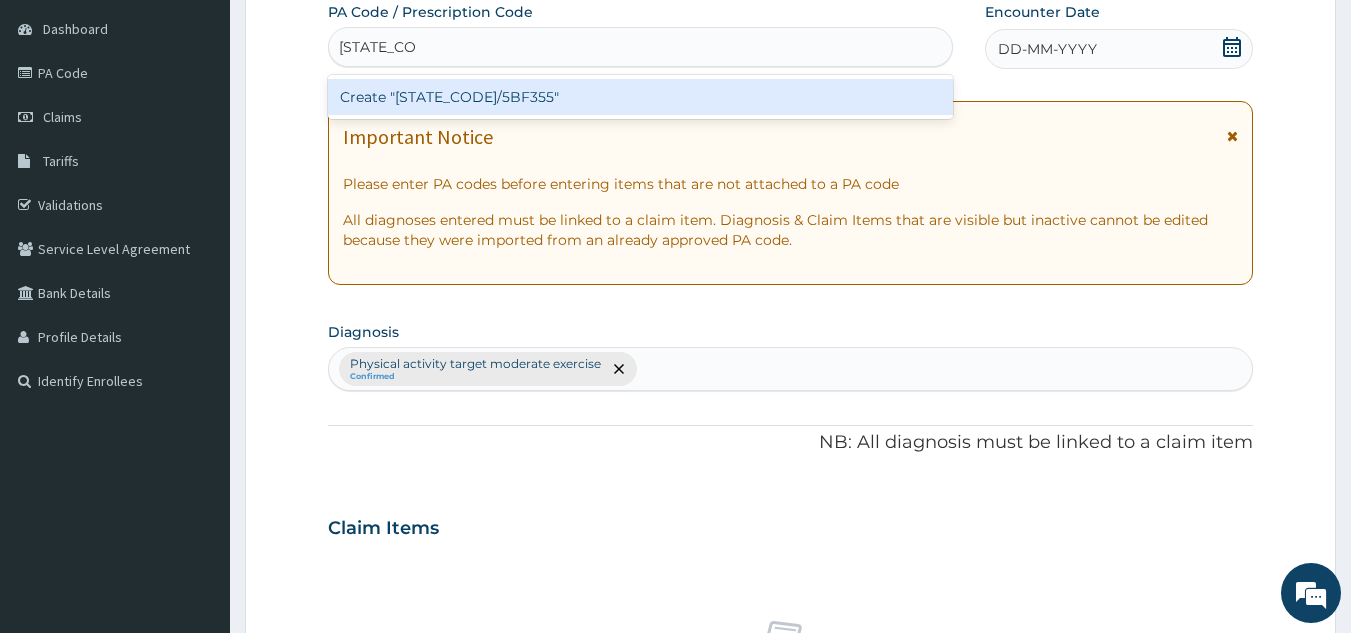 click on "Create "PA/5BF355"" at bounding box center [641, 97] 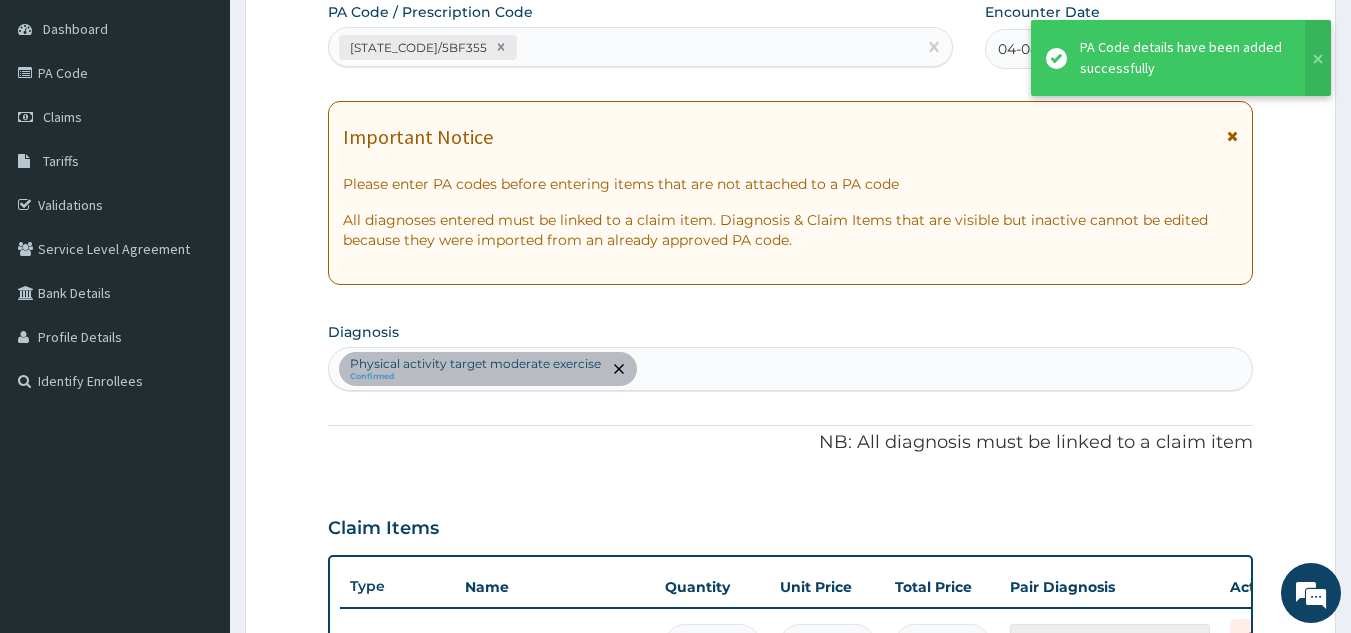 scroll, scrollTop: 219, scrollLeft: 0, axis: vertical 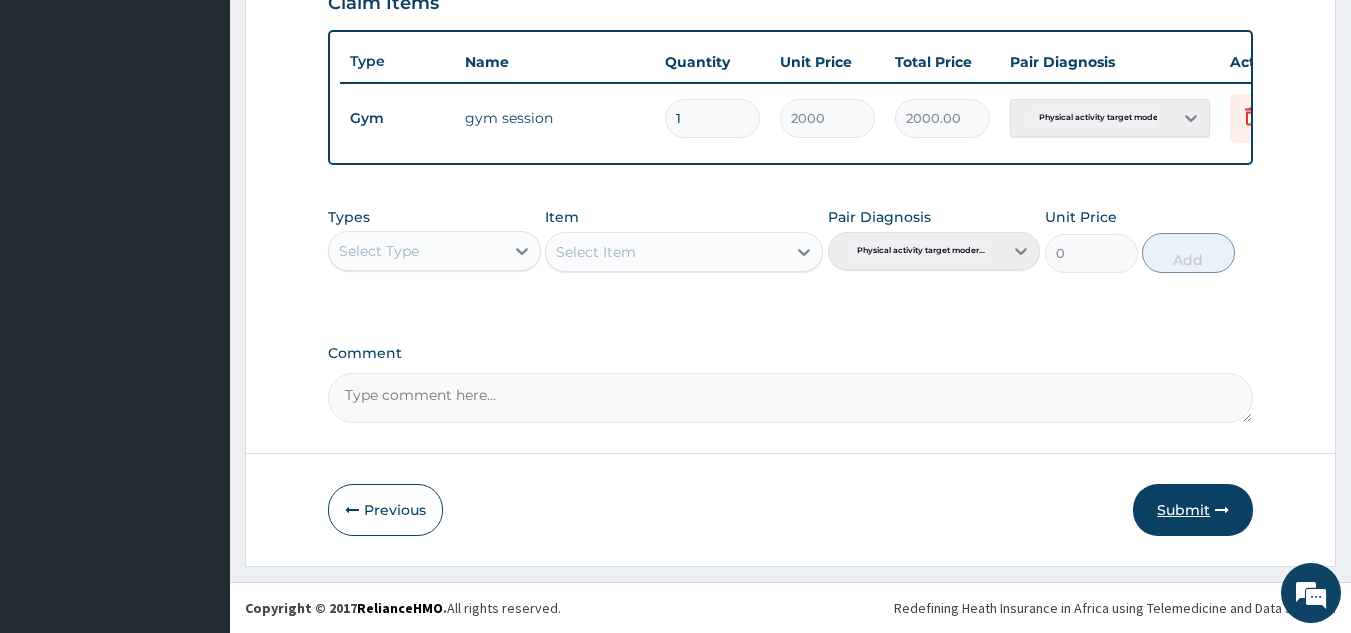 click on "Submit" at bounding box center (1193, 510) 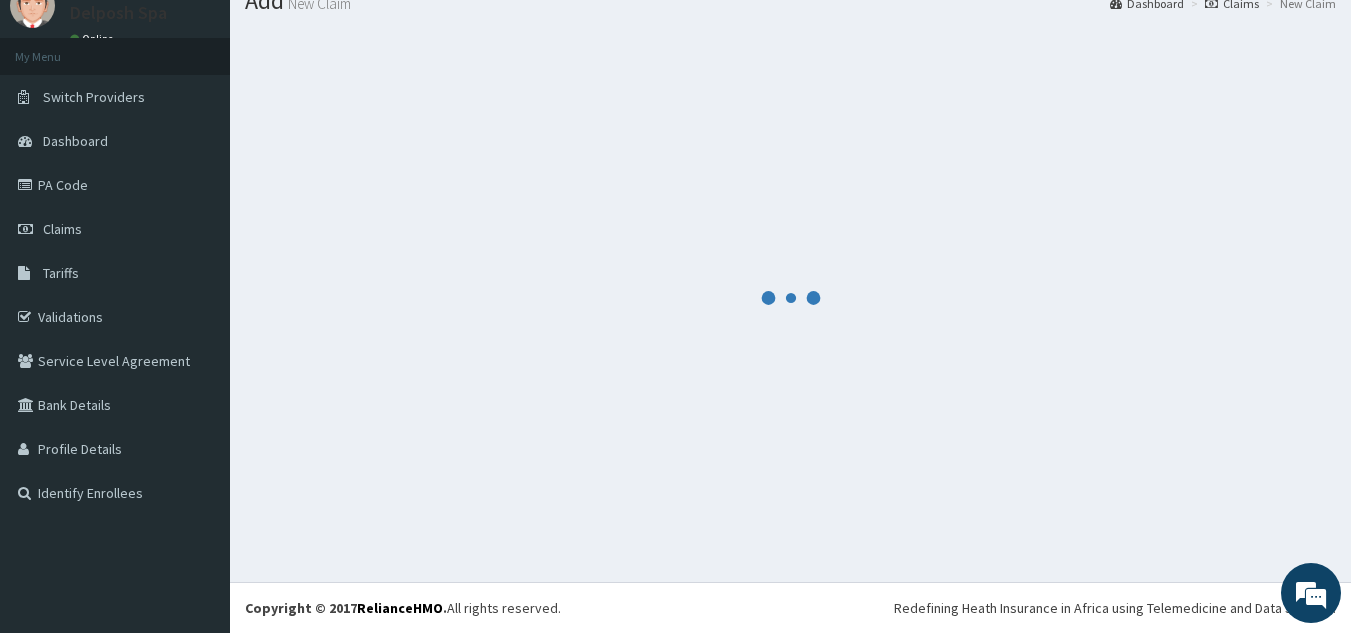 scroll, scrollTop: 729, scrollLeft: 0, axis: vertical 